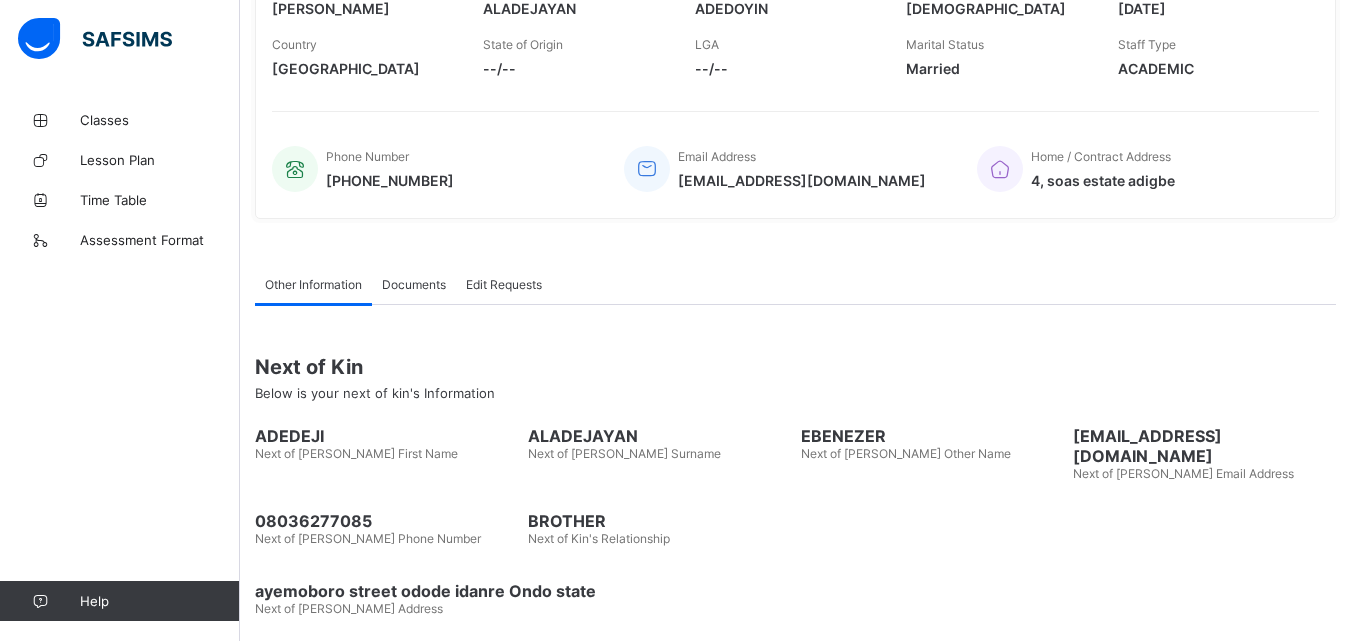 scroll, scrollTop: 0, scrollLeft: 0, axis: both 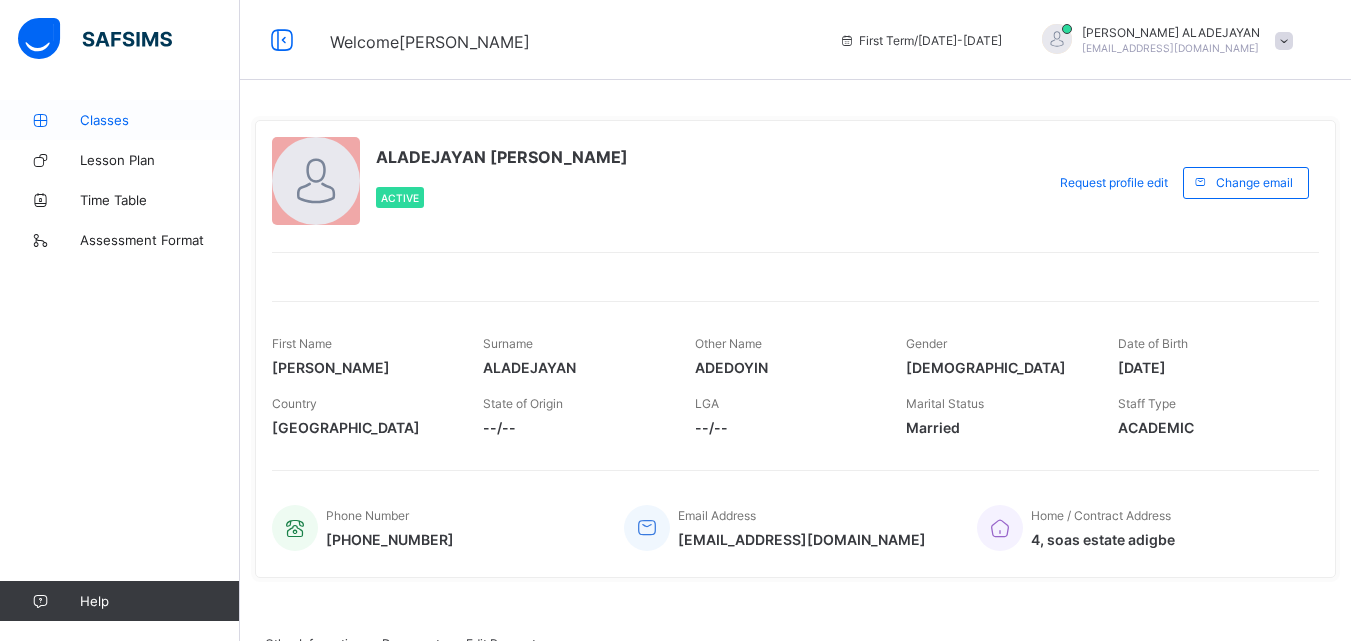 click on "Classes" at bounding box center [160, 120] 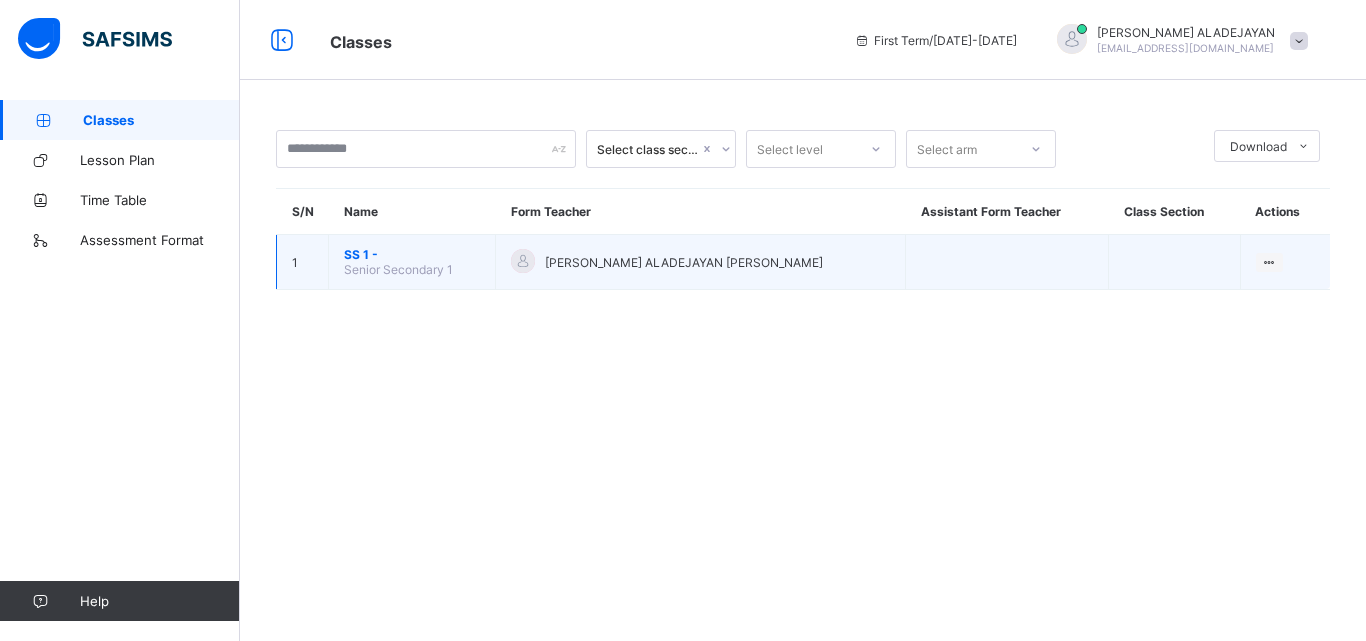 click on "SS 1   -" at bounding box center [412, 254] 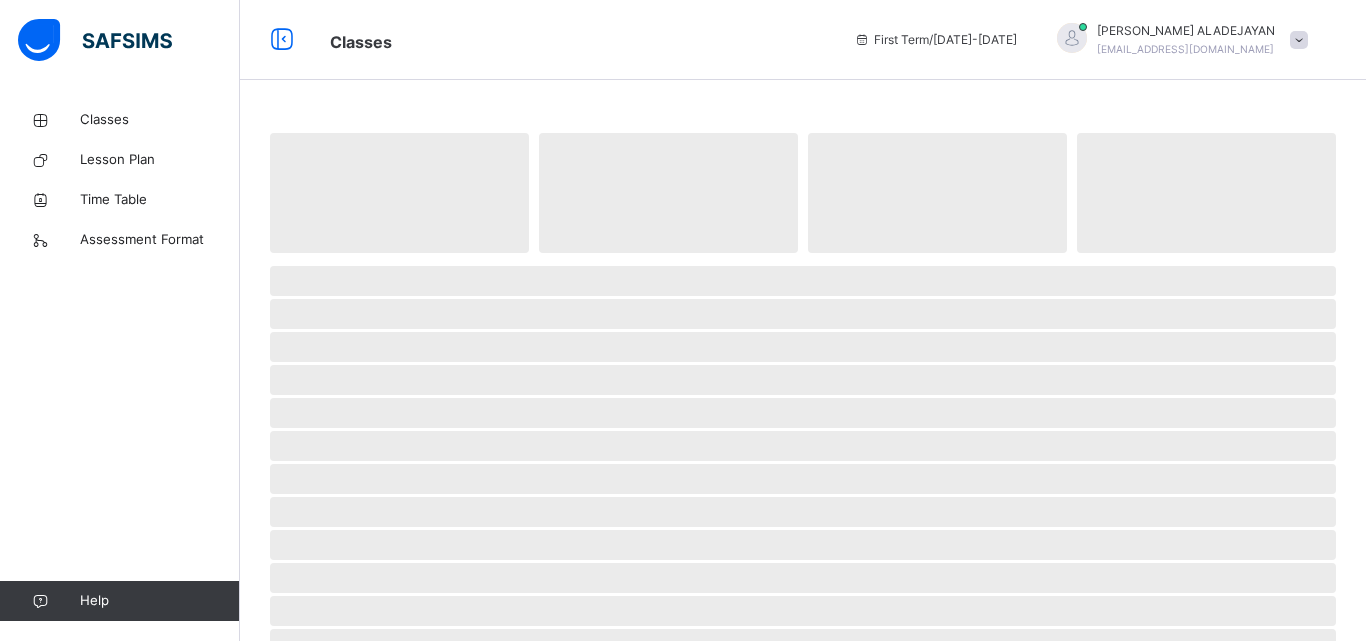 click at bounding box center (803, 258) 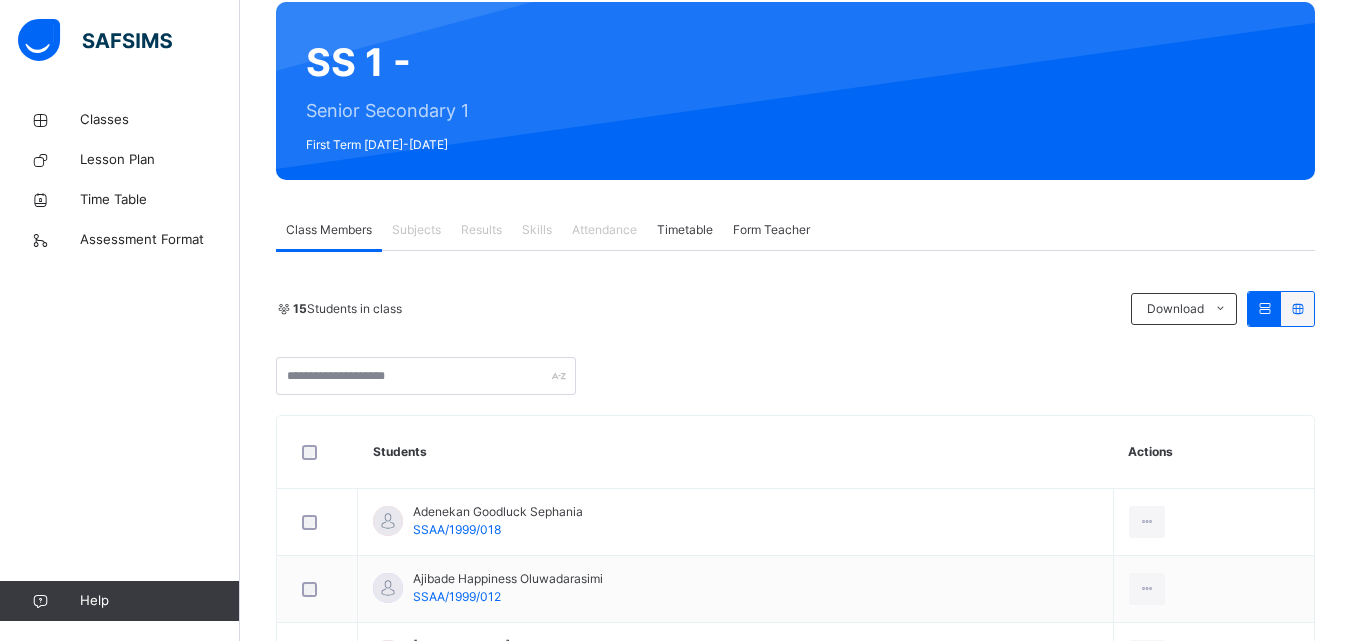 scroll, scrollTop: 200, scrollLeft: 0, axis: vertical 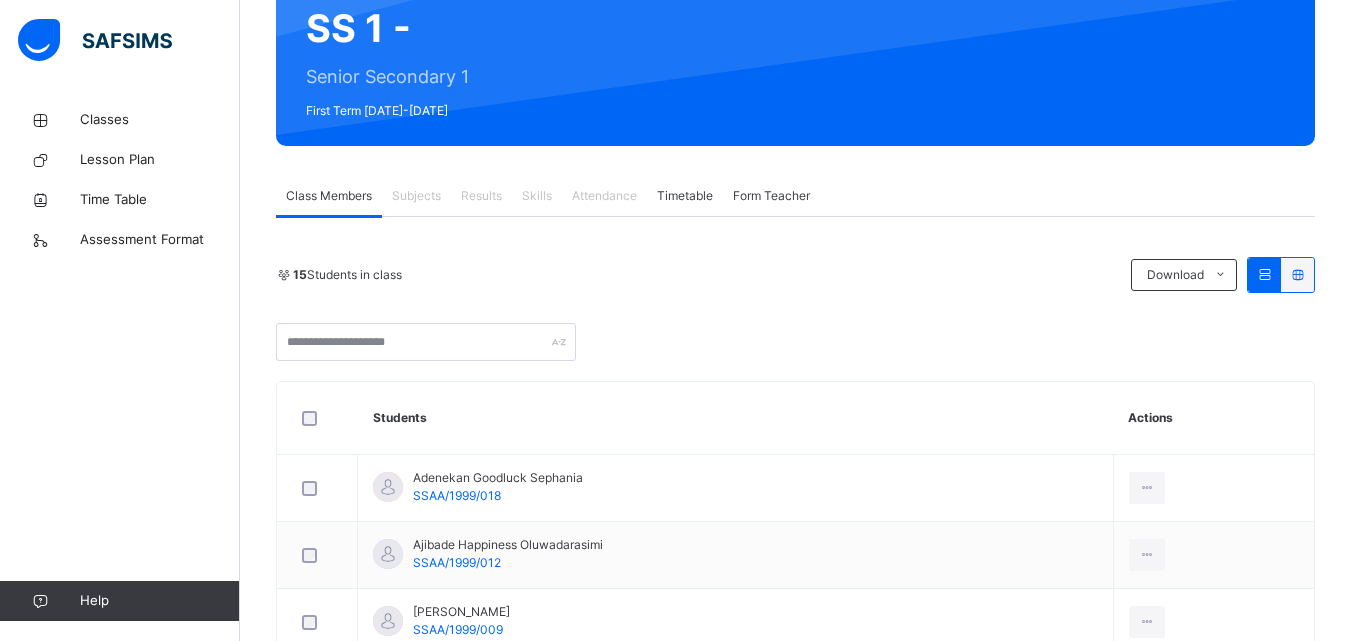 click on "Subjects" at bounding box center [416, 196] 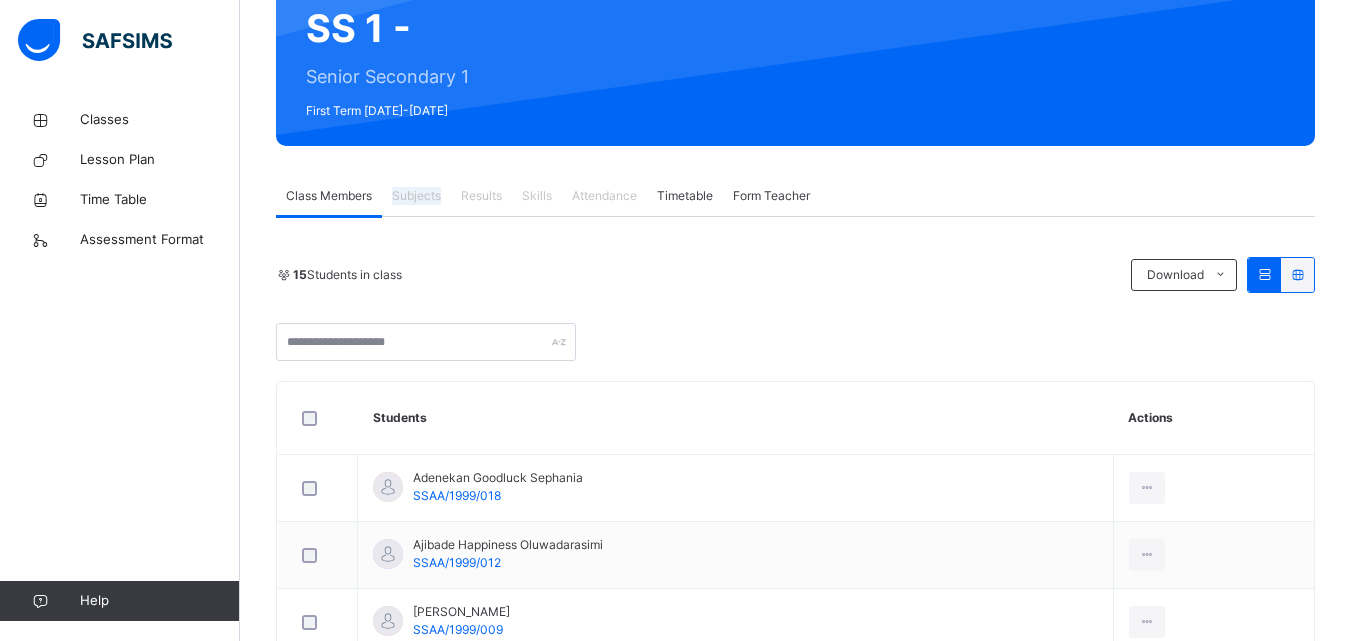 click on "Subjects" at bounding box center (416, 196) 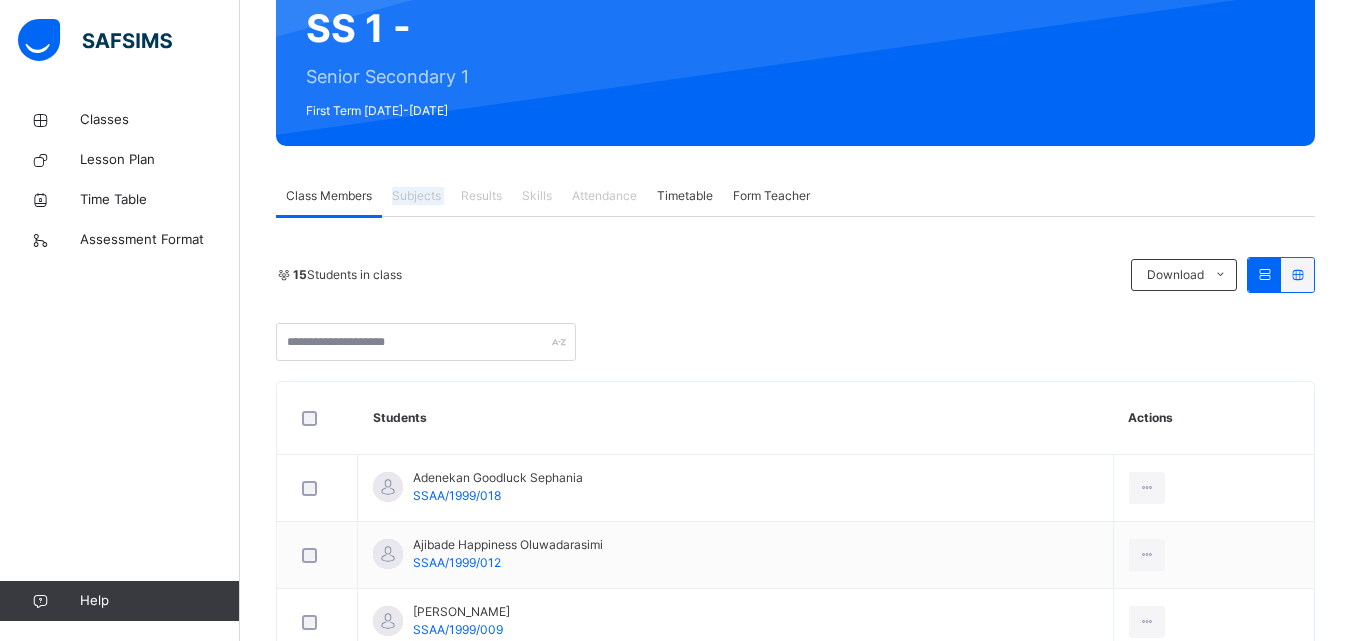 click on "Subjects" at bounding box center [416, 196] 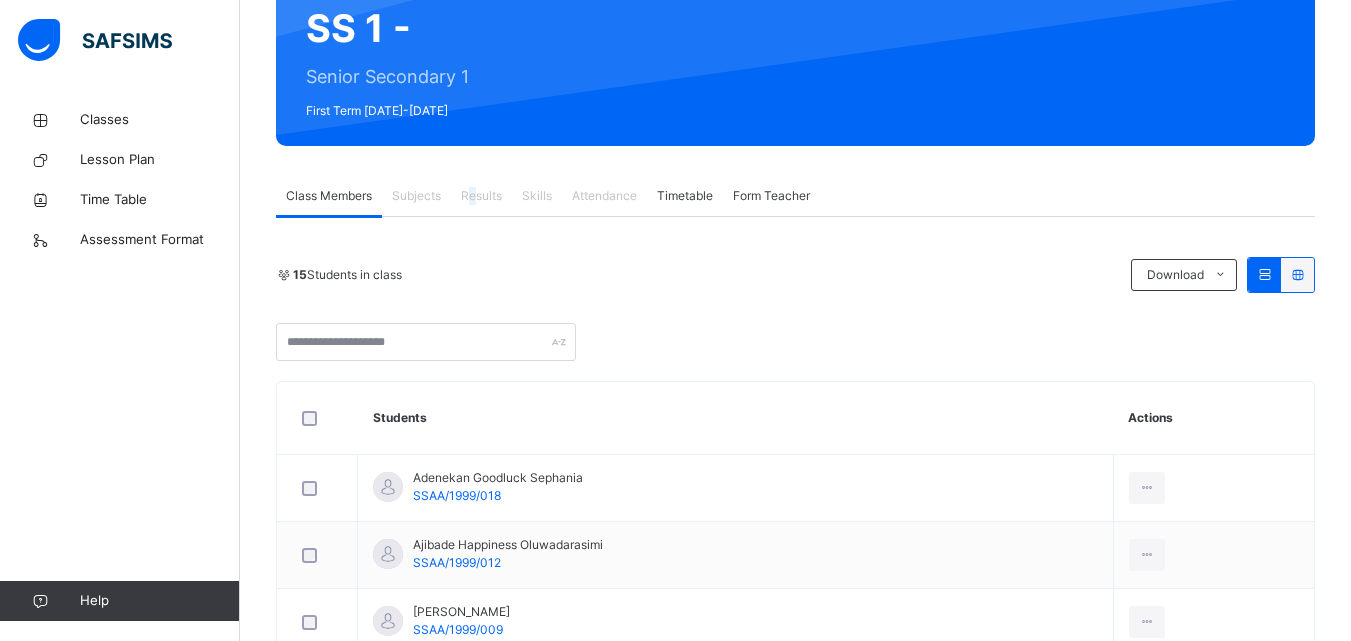 click on "Results" at bounding box center (481, 196) 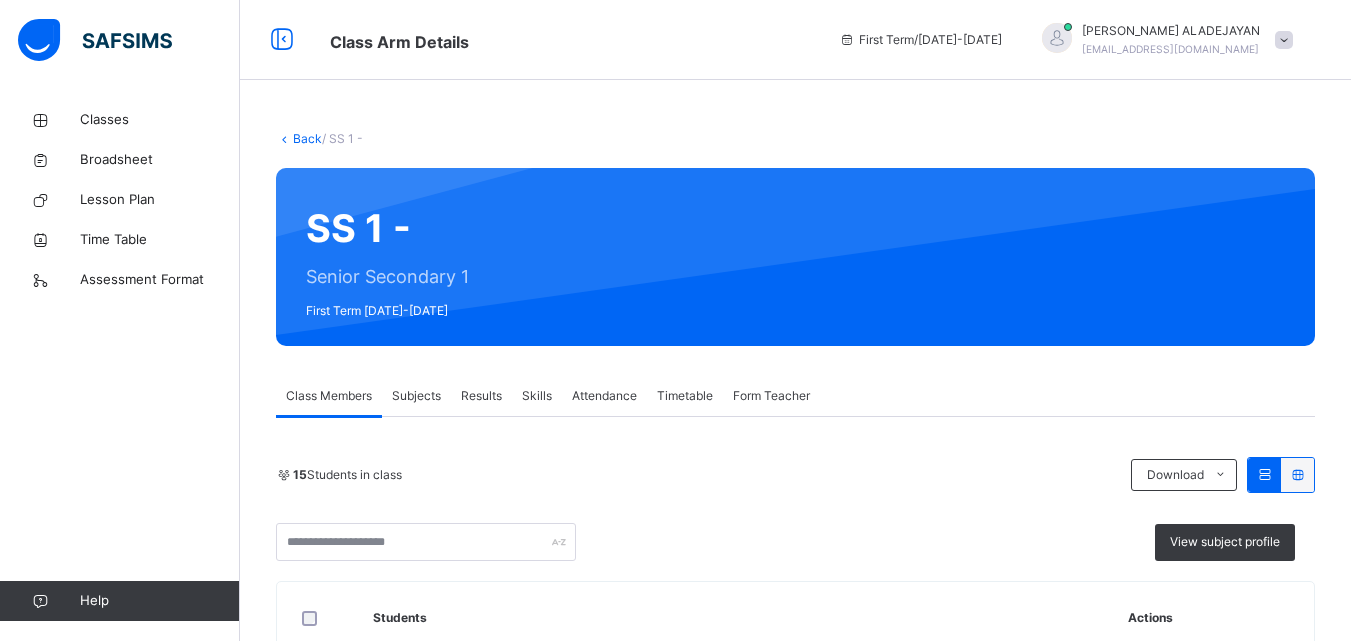 scroll, scrollTop: 100, scrollLeft: 0, axis: vertical 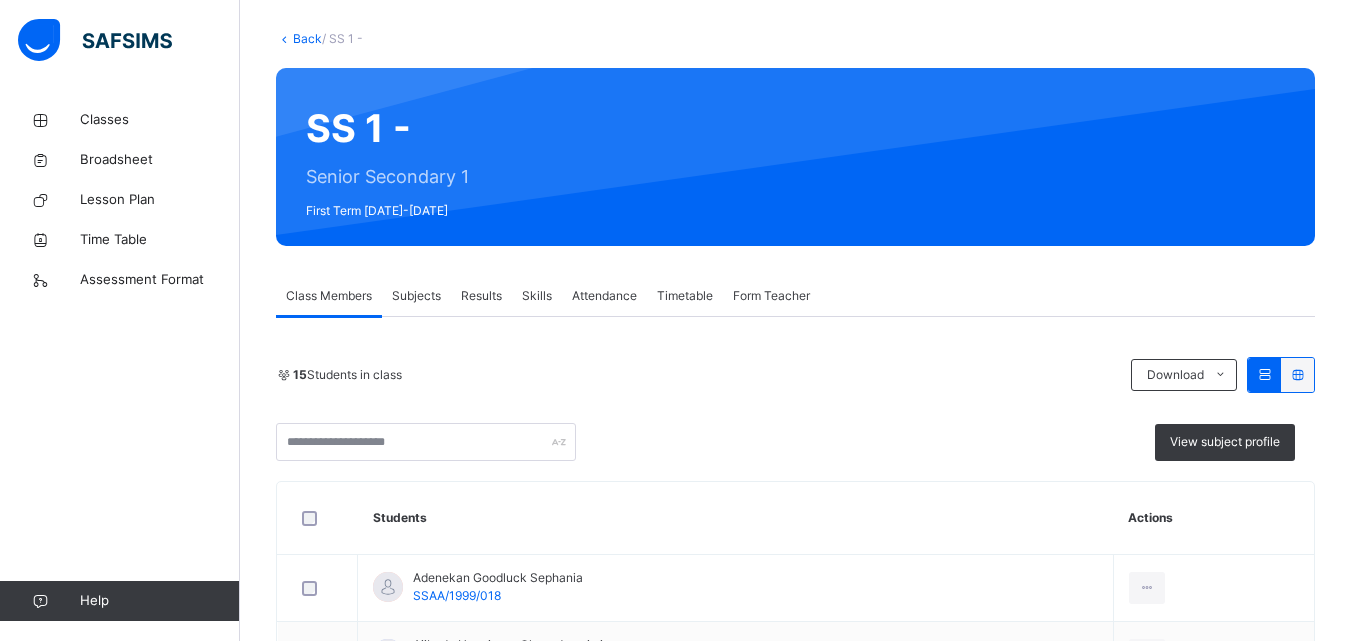 click on "Subjects" at bounding box center [416, 296] 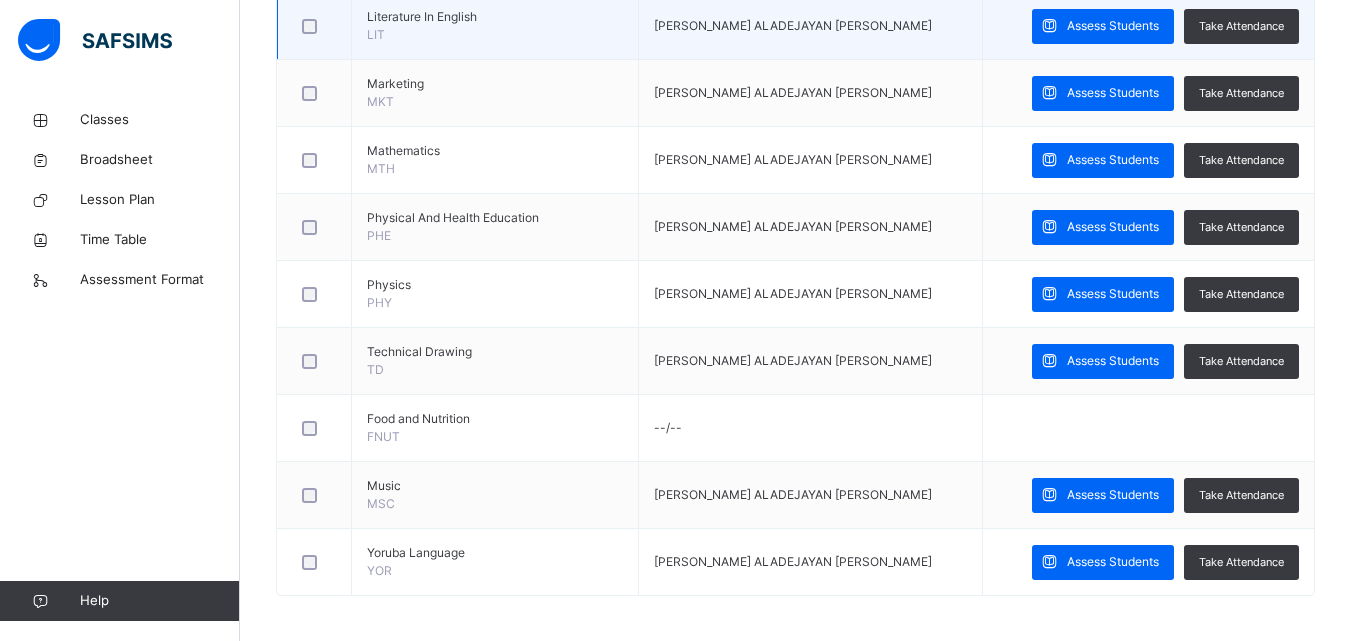 scroll, scrollTop: 1523, scrollLeft: 0, axis: vertical 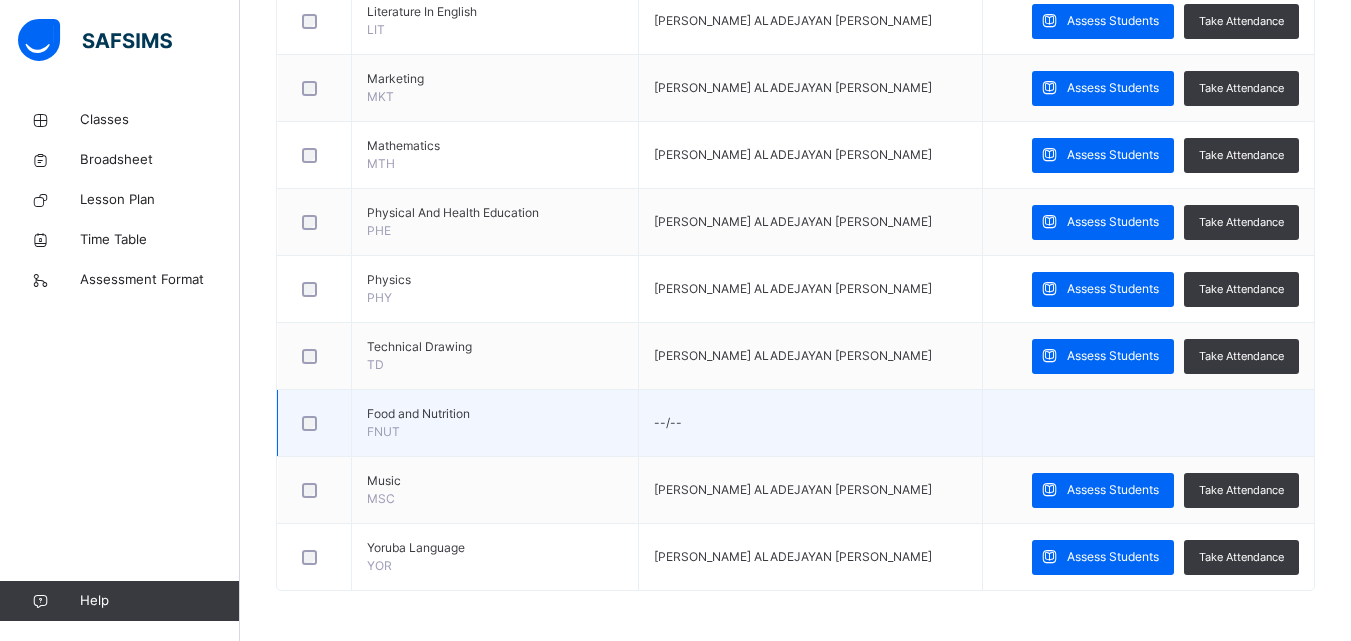 click at bounding box center (1148, 423) 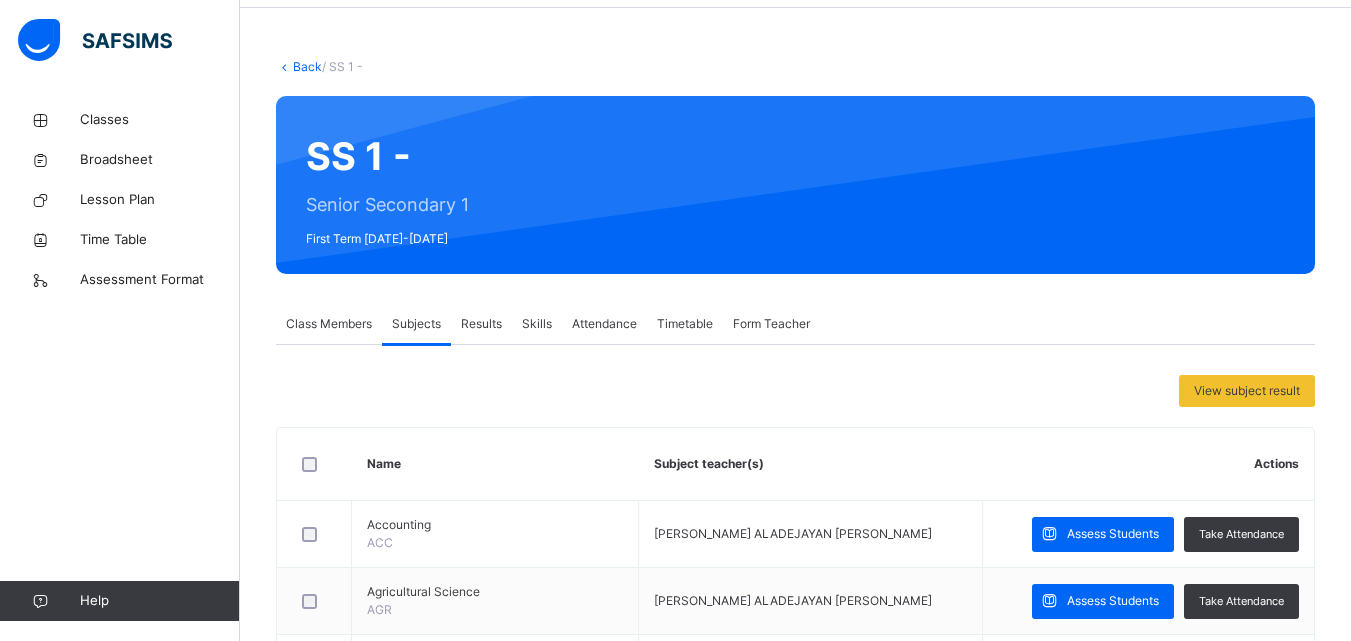 scroll, scrollTop: 23, scrollLeft: 0, axis: vertical 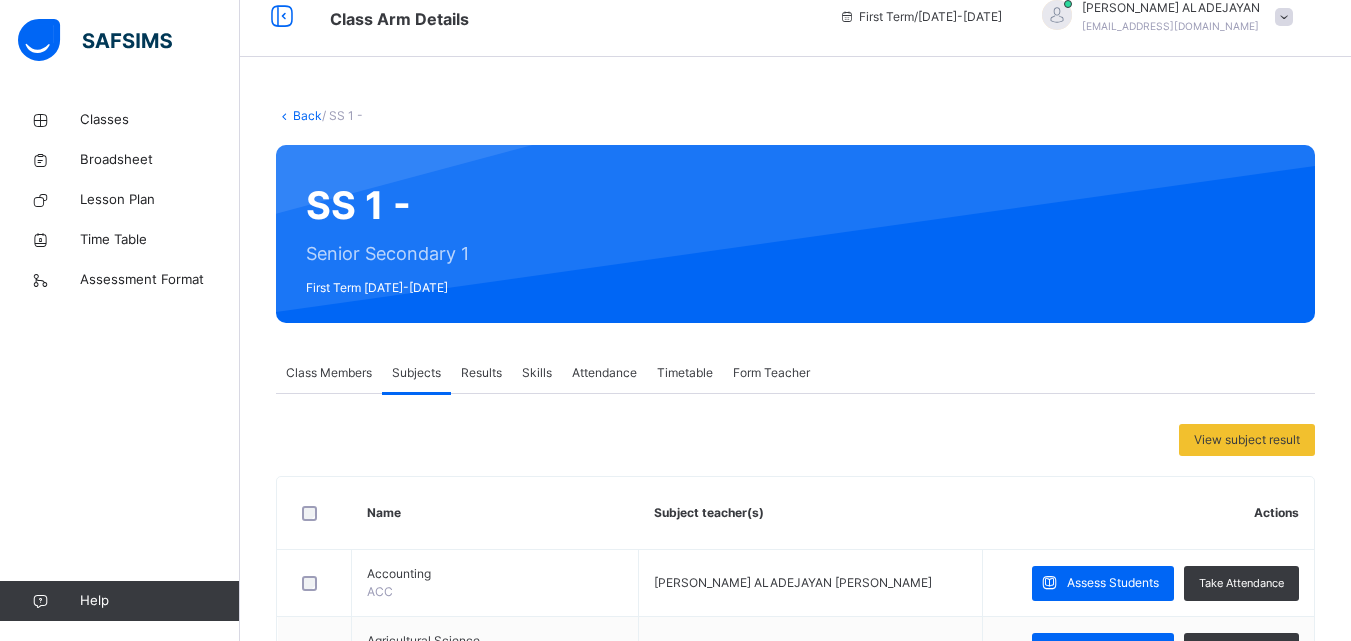 click on "Results" at bounding box center (481, 373) 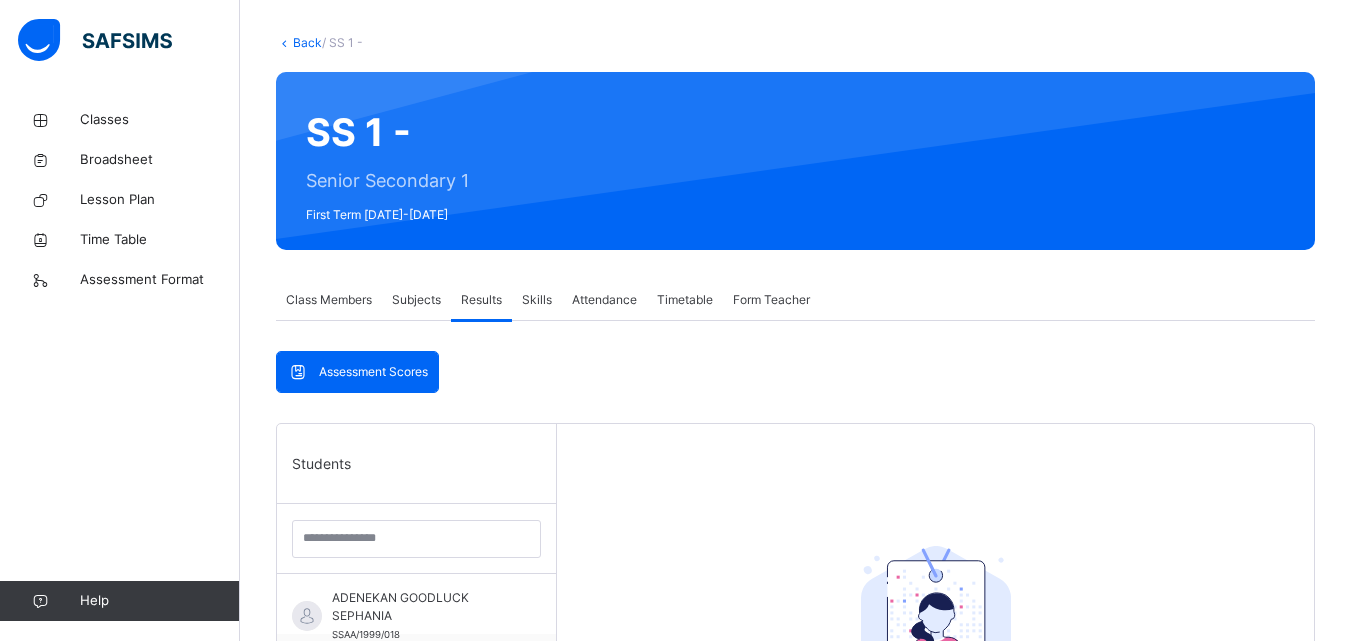scroll, scrollTop: 123, scrollLeft: 0, axis: vertical 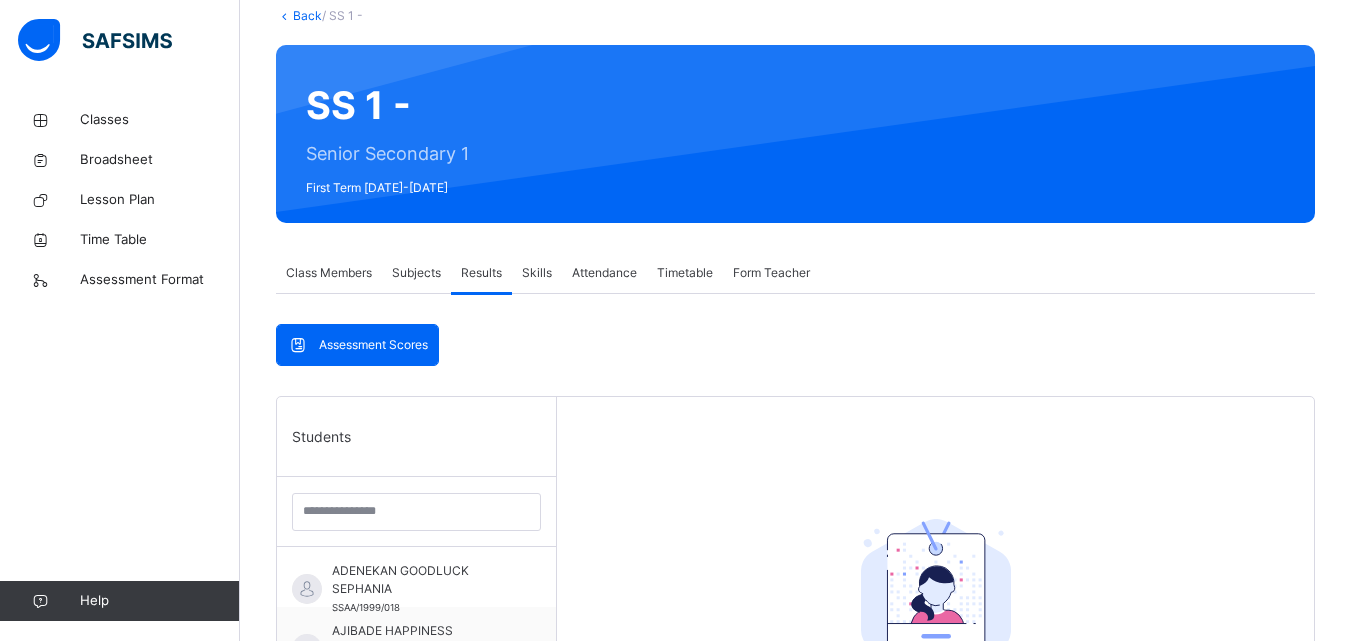click on "Attendance" at bounding box center [604, 273] 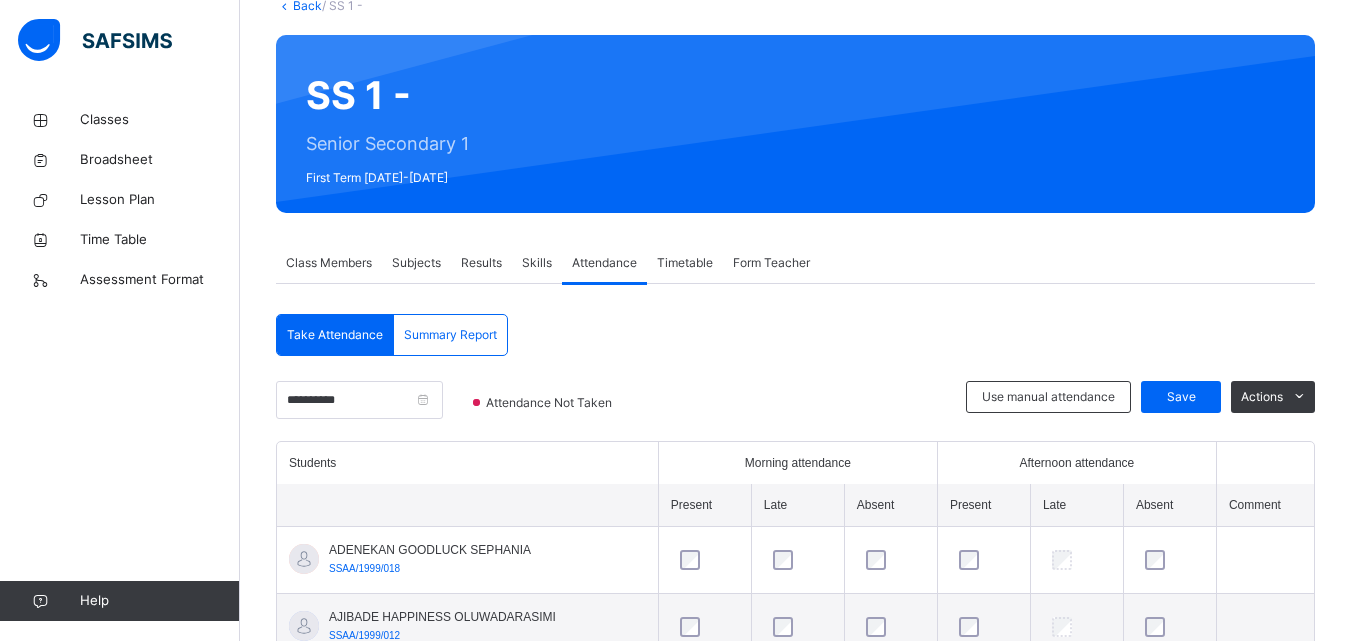 scroll, scrollTop: 123, scrollLeft: 0, axis: vertical 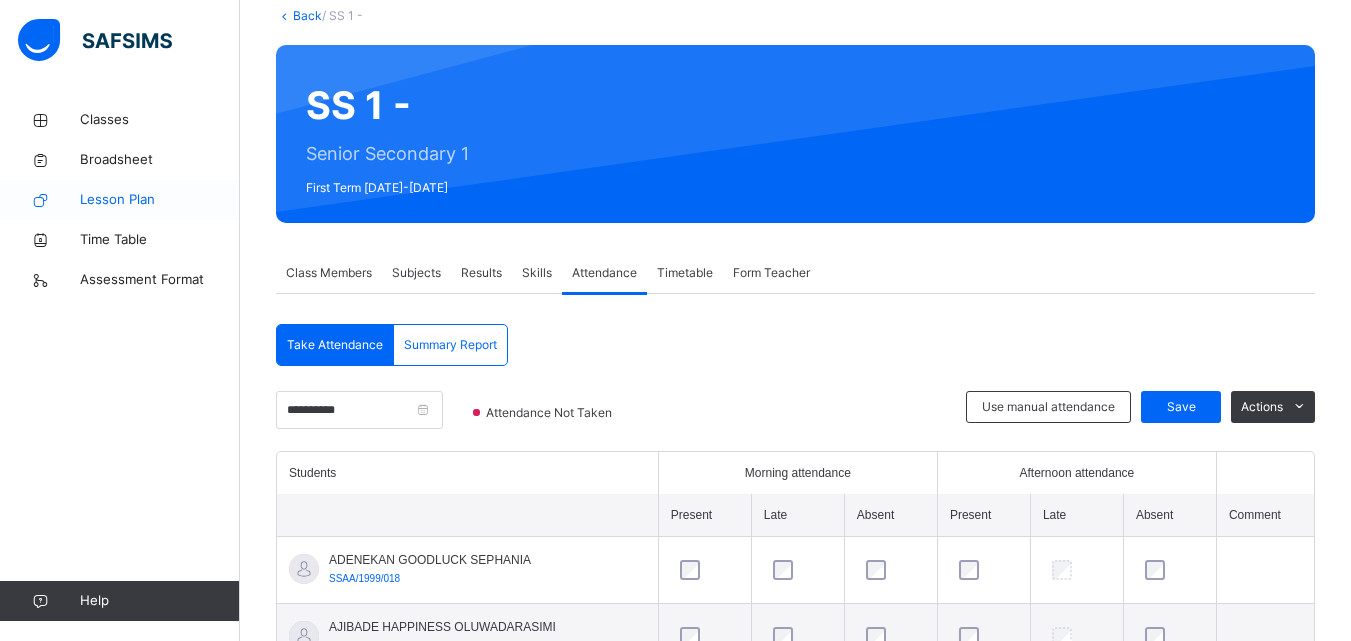click on "Lesson Plan" at bounding box center (160, 200) 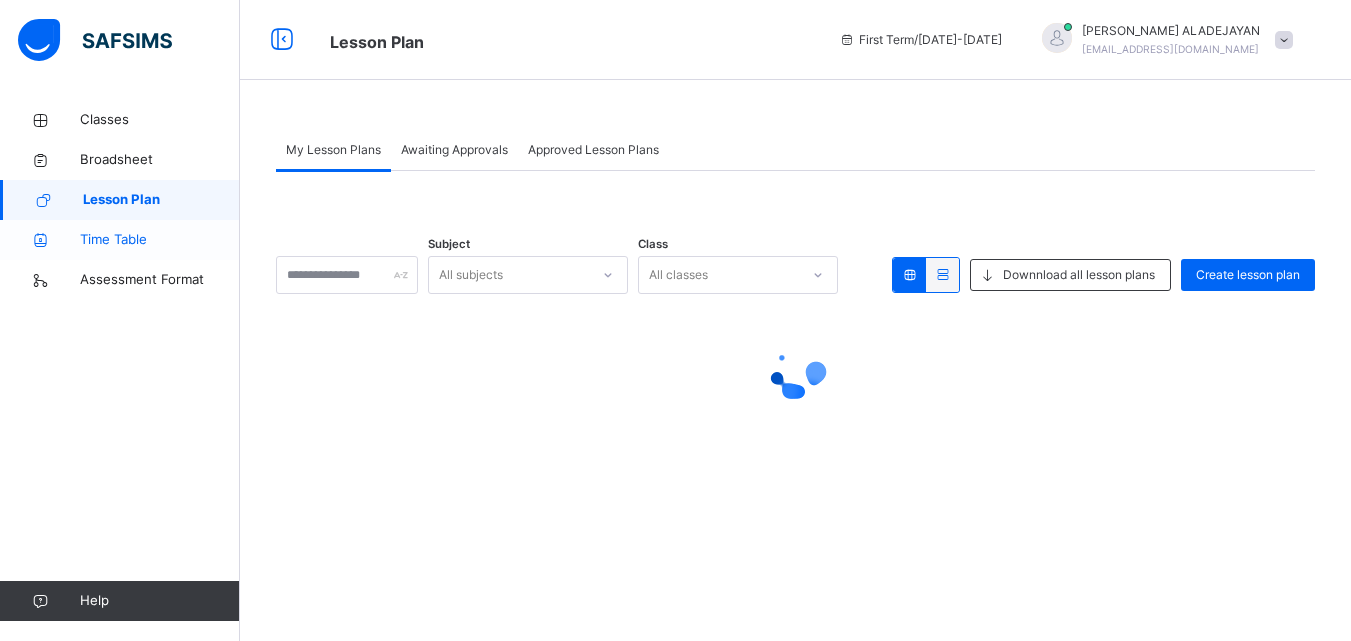 scroll, scrollTop: 0, scrollLeft: 0, axis: both 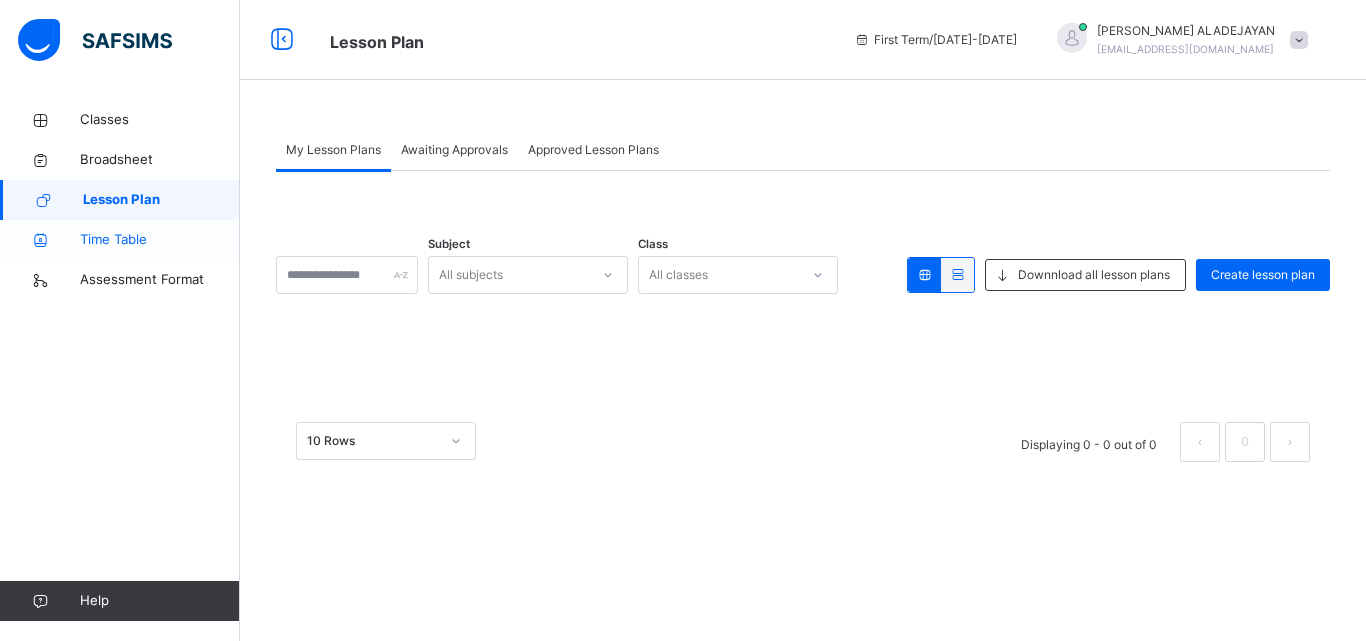 click on "Time Table" at bounding box center [160, 240] 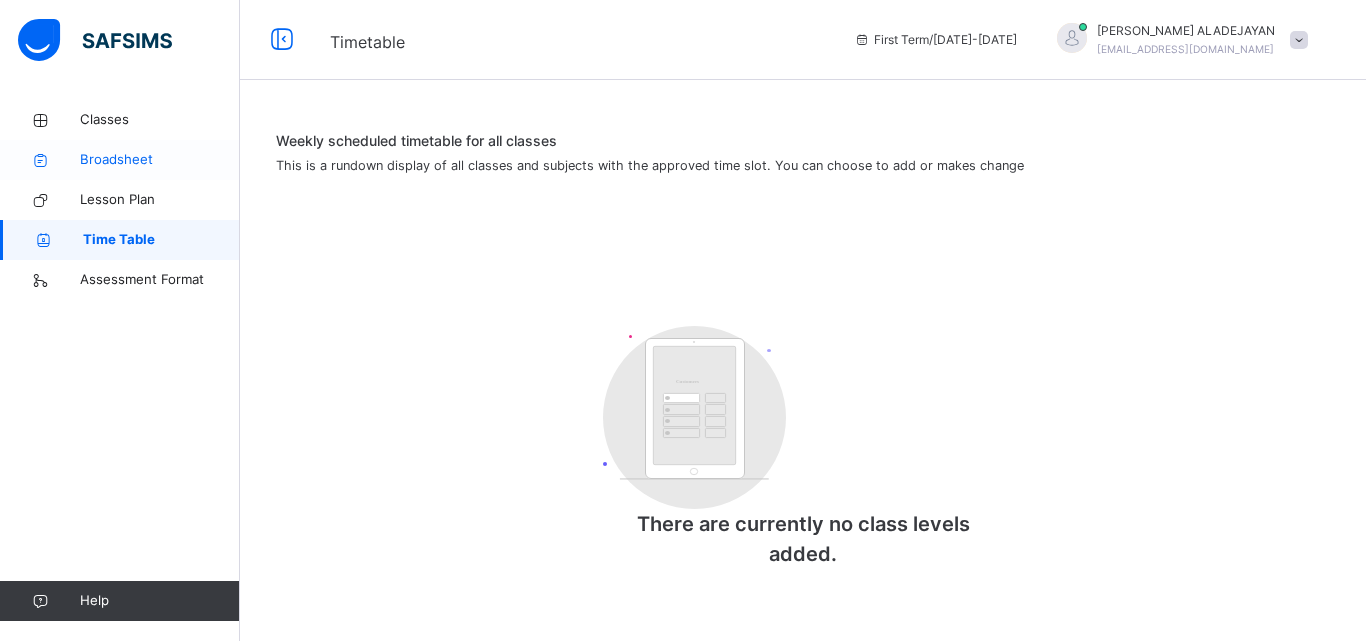 click on "Broadsheet" at bounding box center (160, 160) 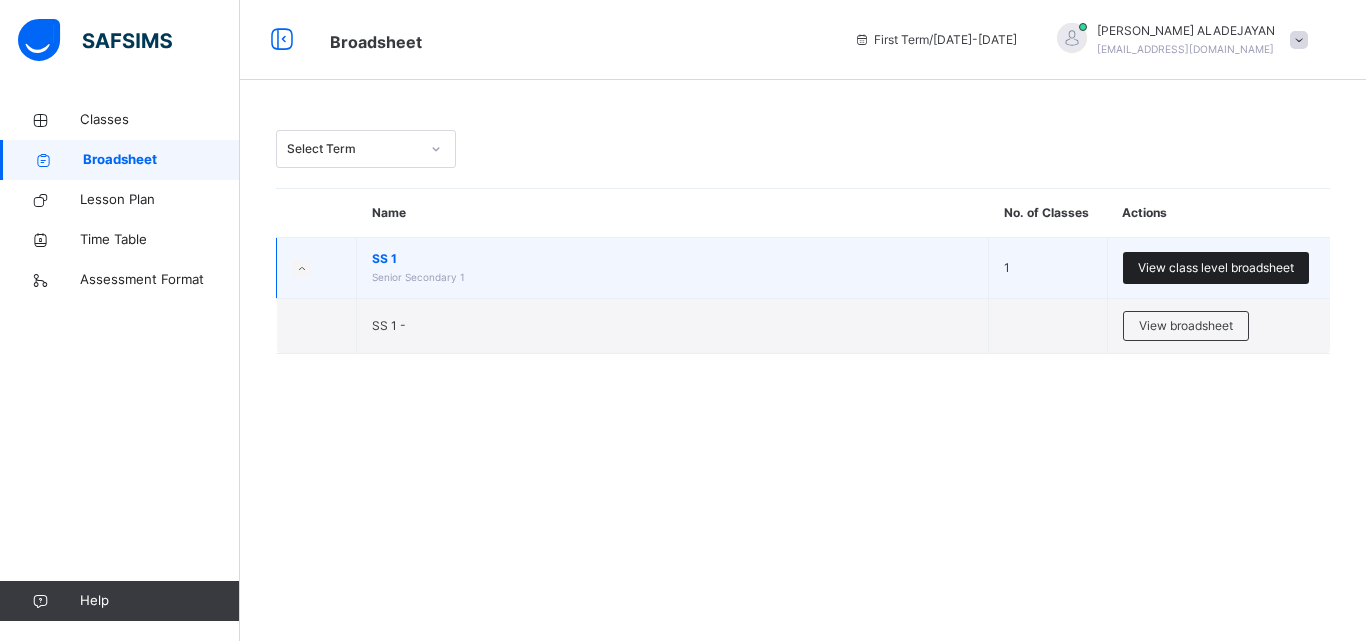click on "View class level broadsheet" at bounding box center [1216, 268] 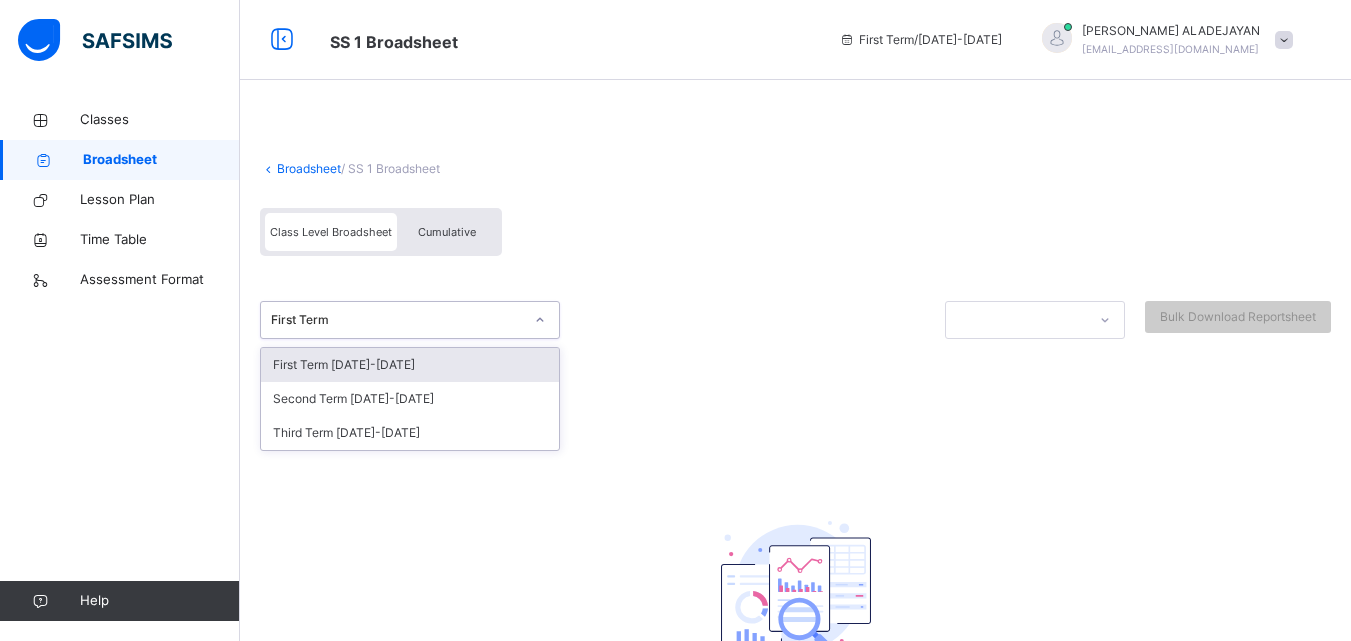 click at bounding box center (540, 320) 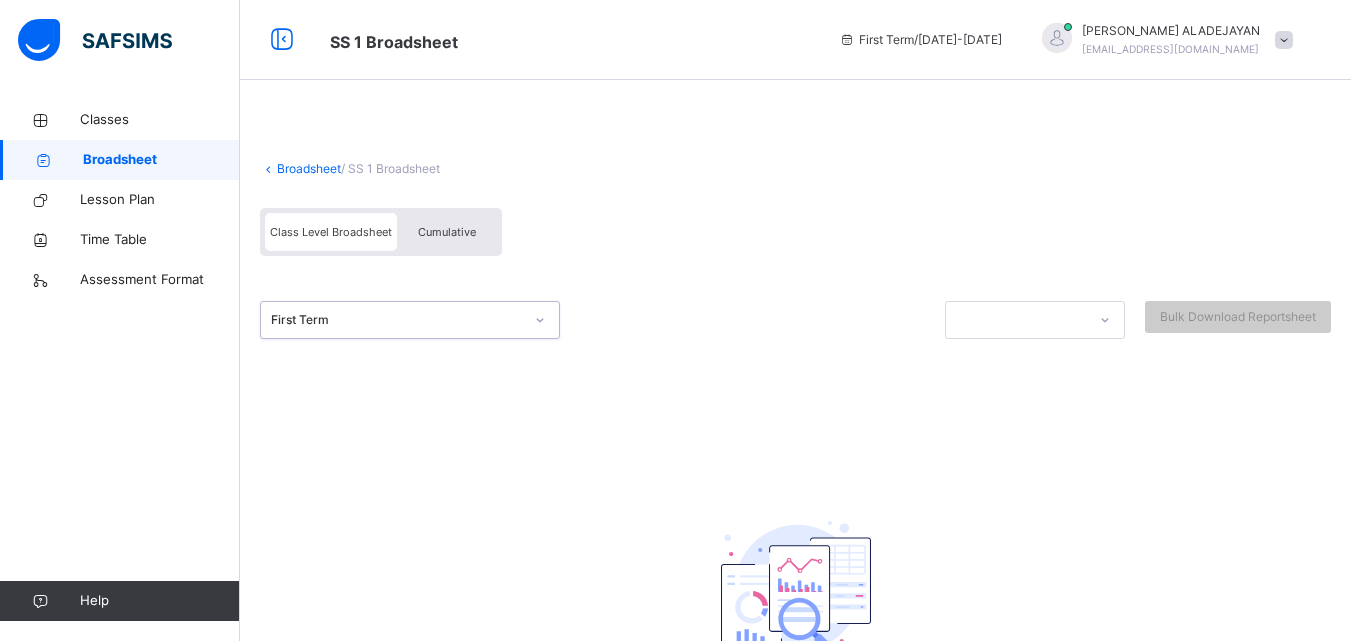 click 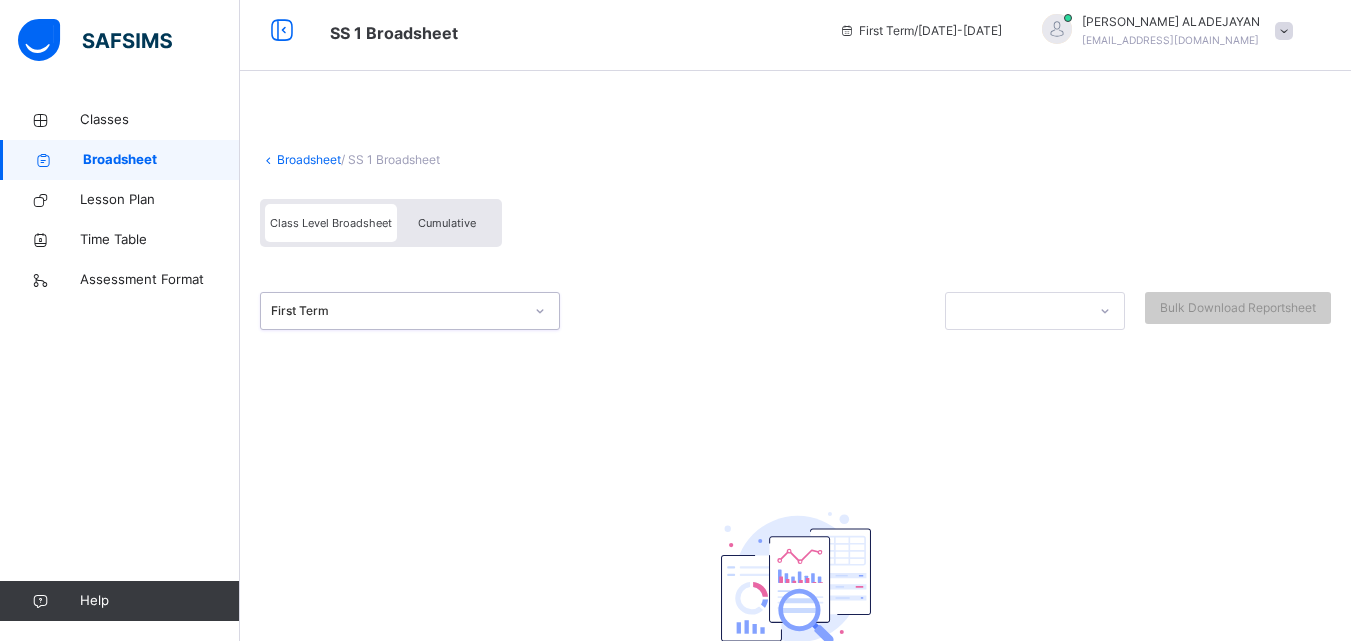 scroll, scrollTop: 0, scrollLeft: 0, axis: both 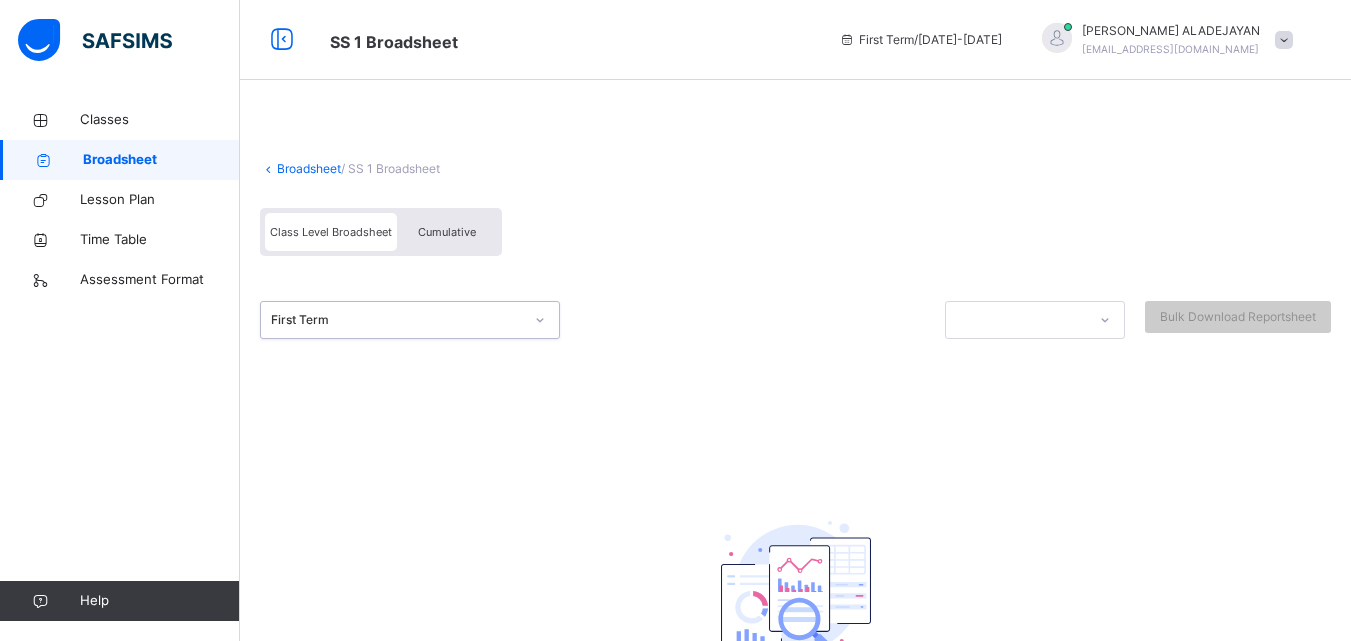click at bounding box center [268, 168] 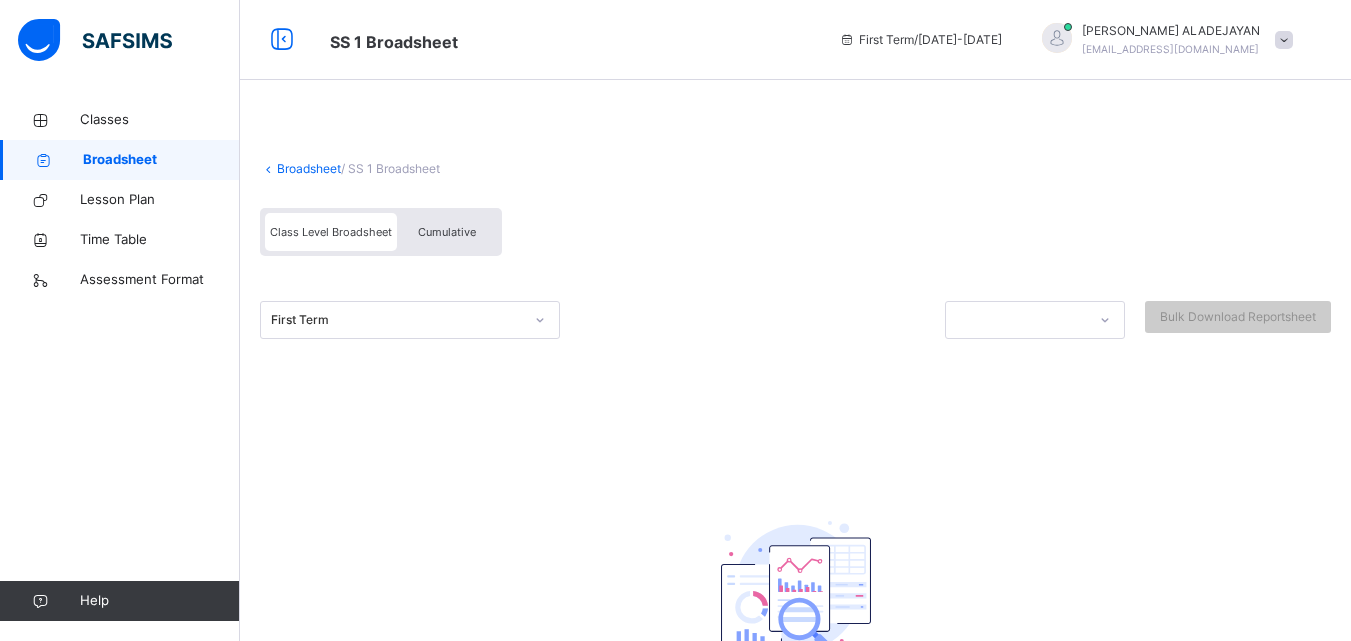 click at bounding box center (268, 168) 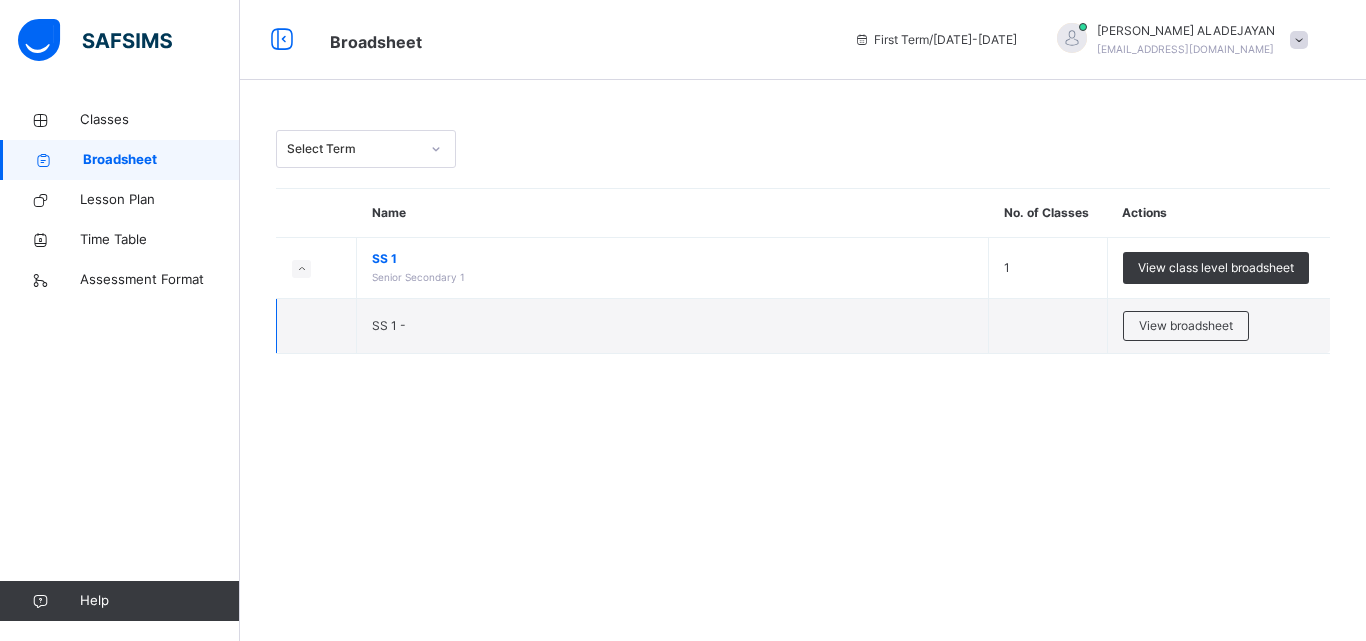 click on "SS 1 -" at bounding box center (673, 326) 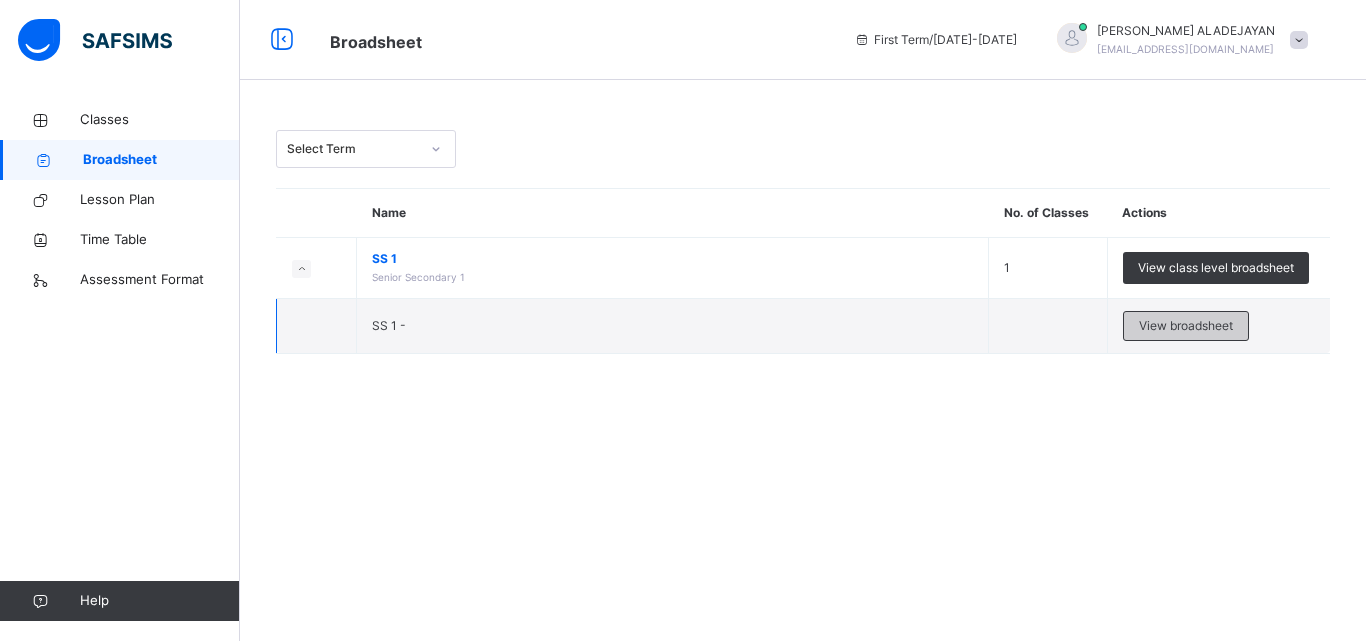 click on "View broadsheet" at bounding box center (1186, 326) 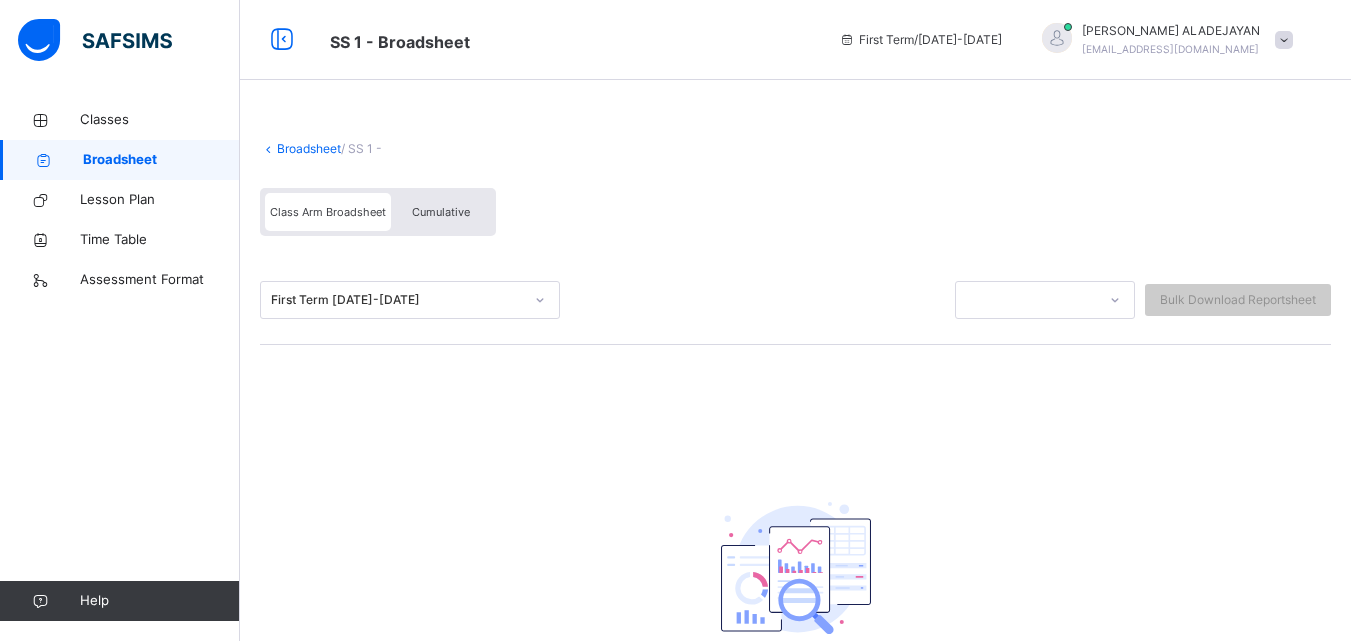 click 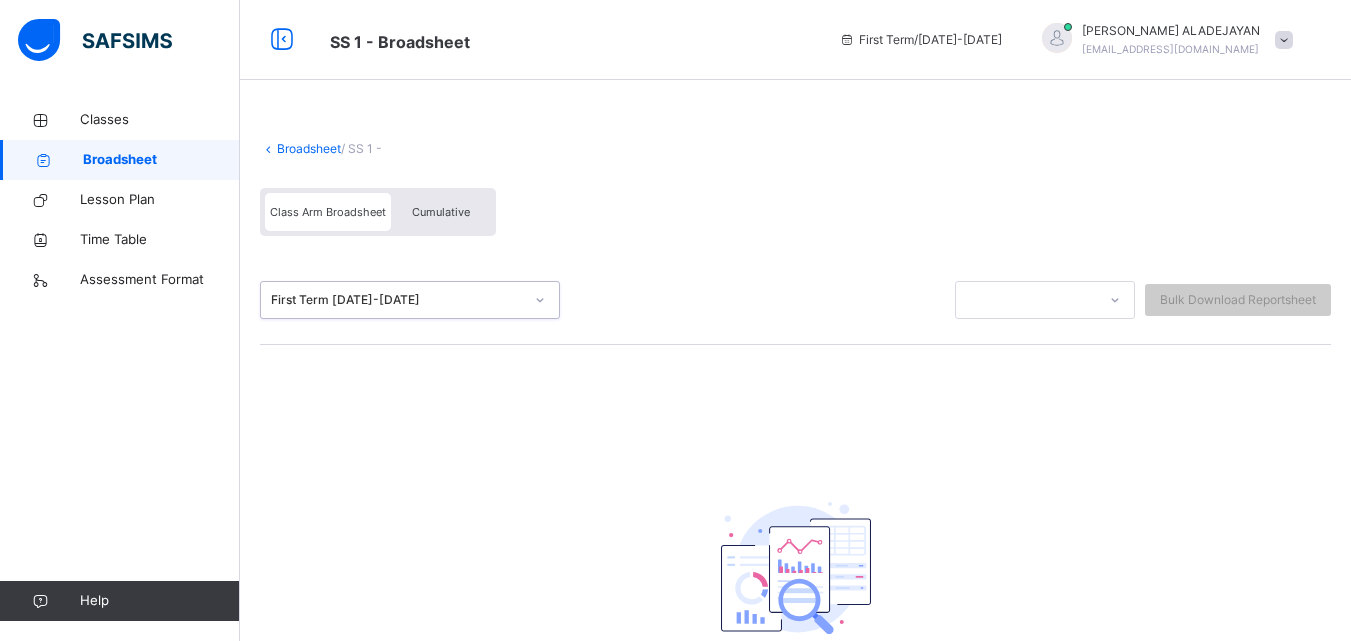 click 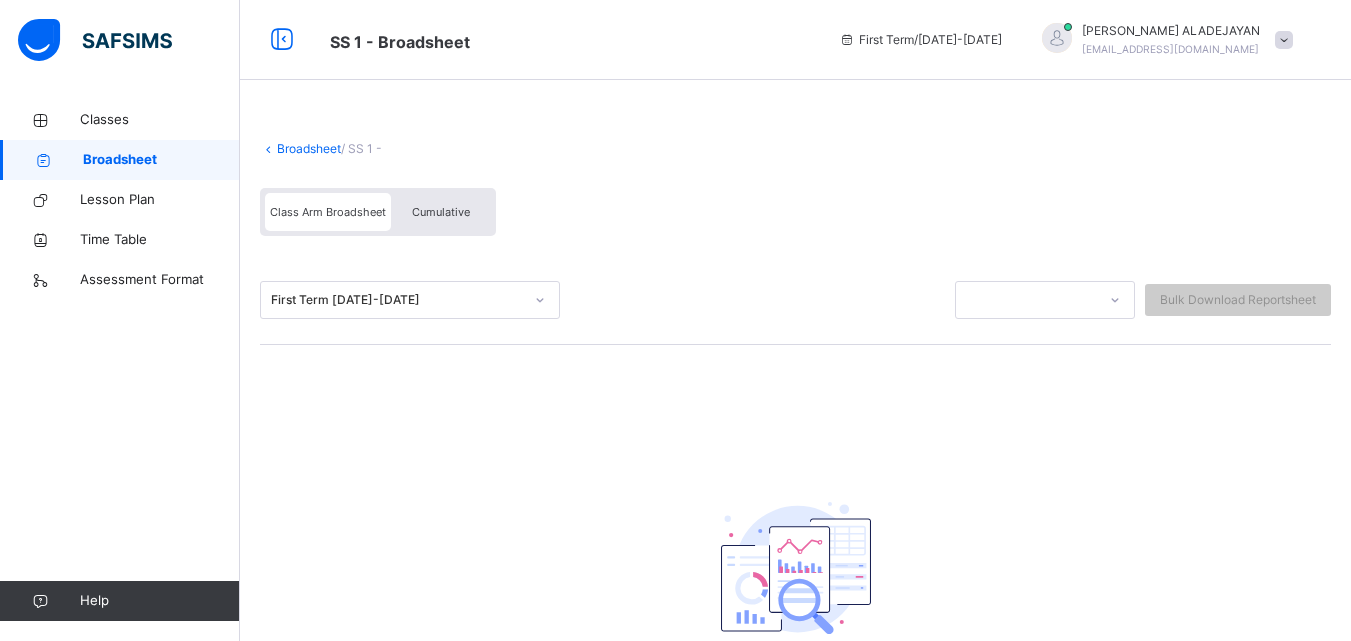 click at bounding box center [268, 148] 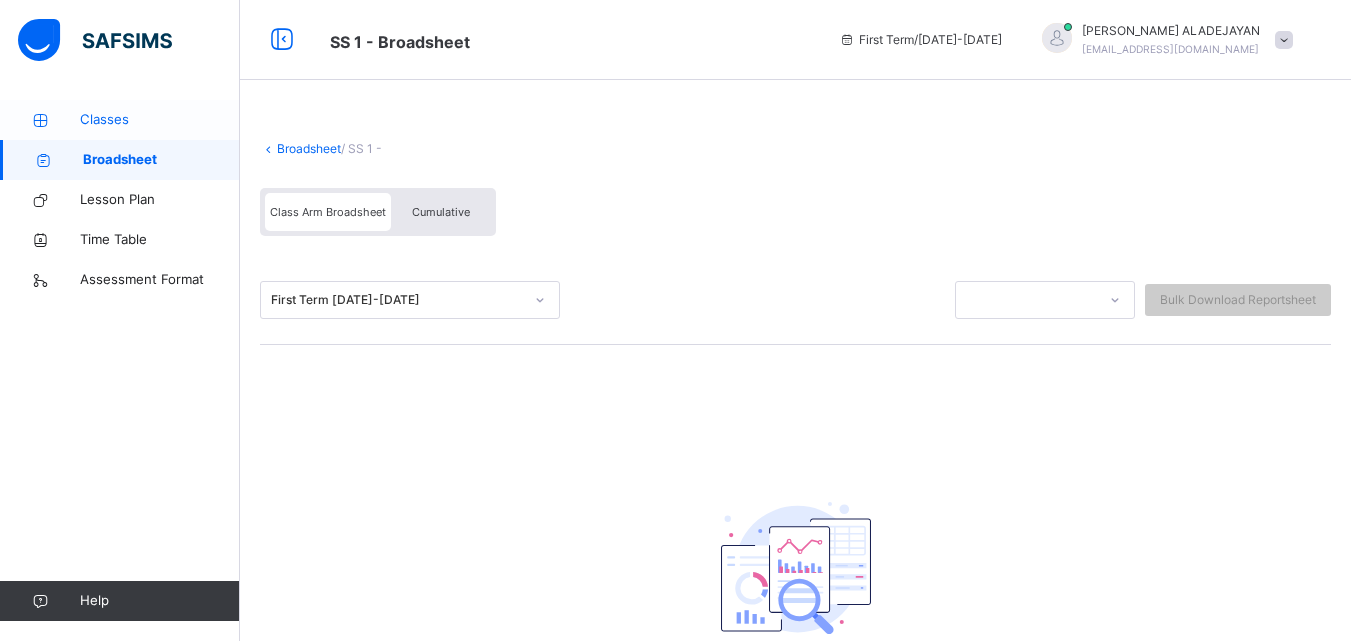 click on "Classes" at bounding box center (160, 120) 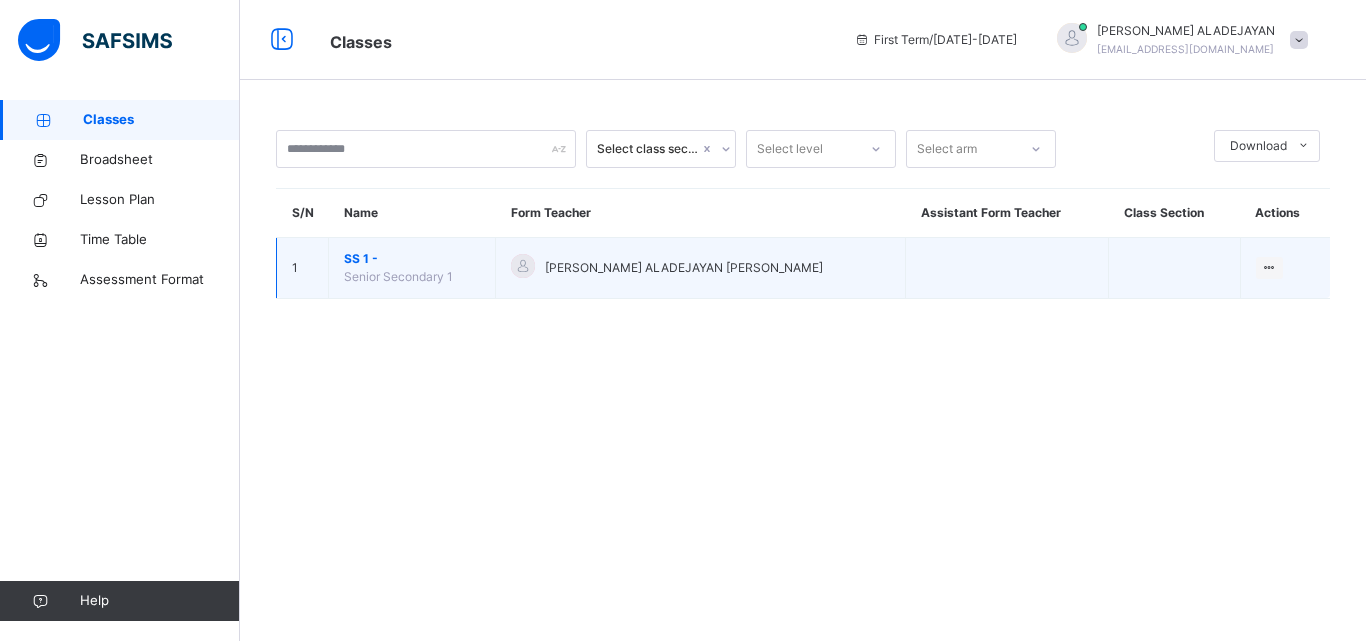 click on "SS 1   -" at bounding box center (412, 259) 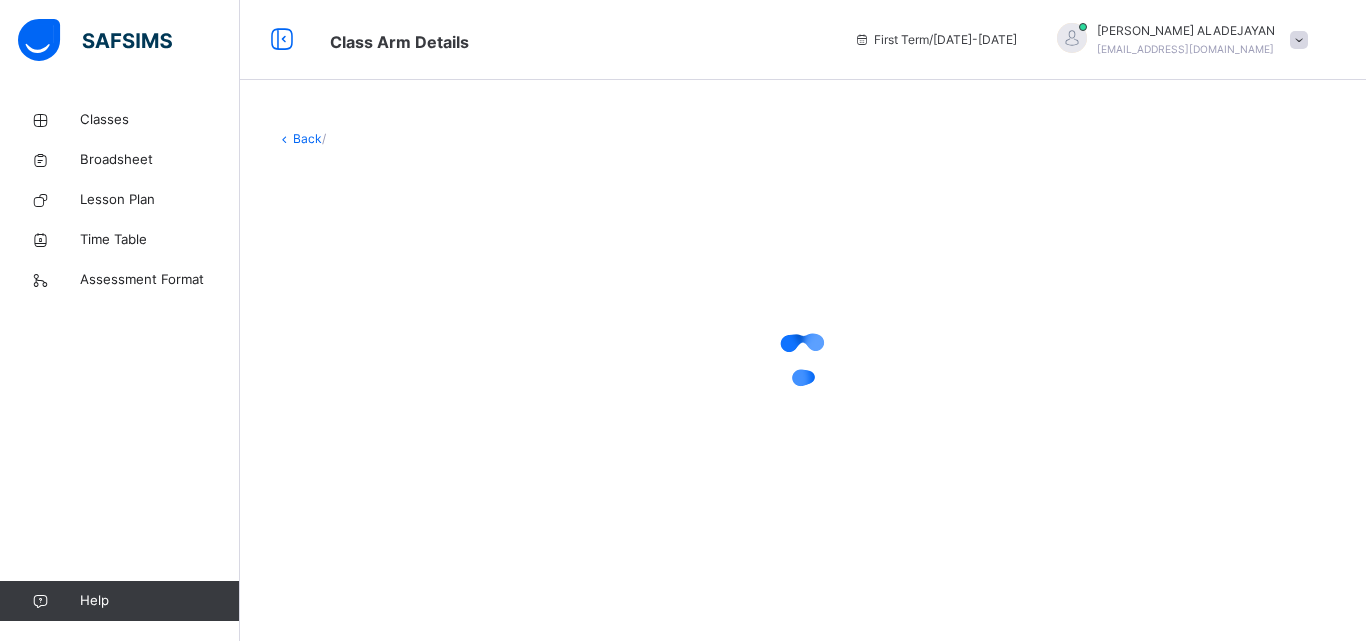 click at bounding box center (803, 358) 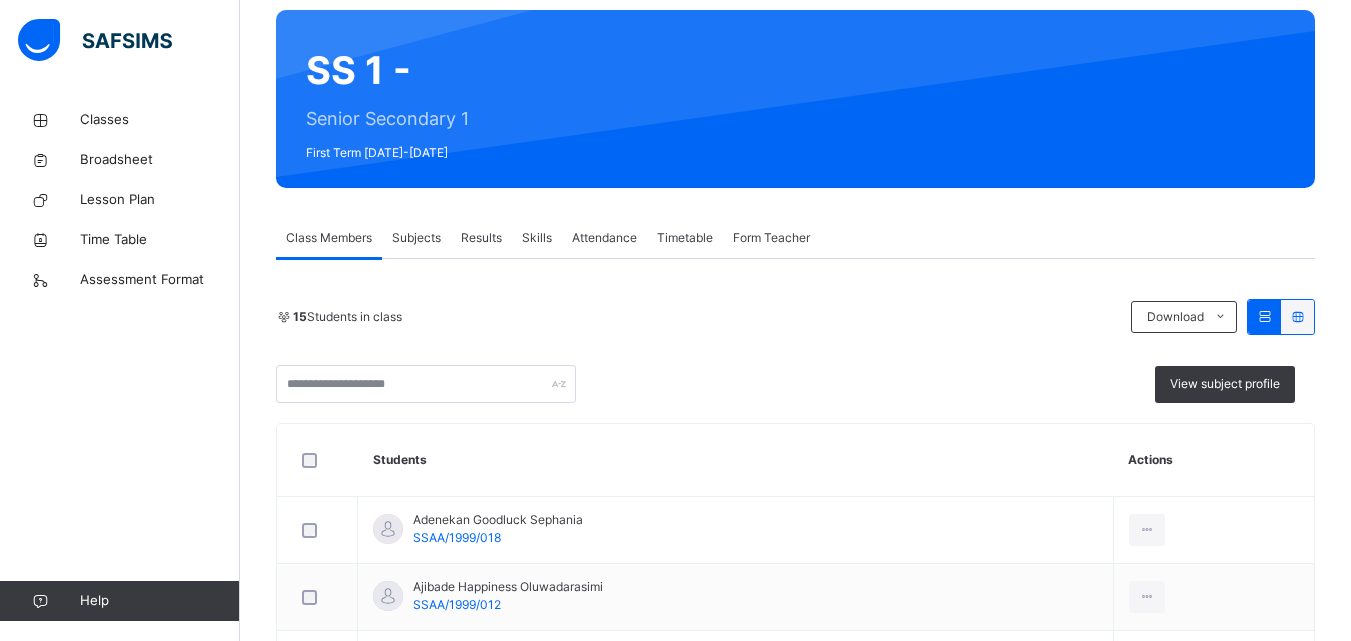 scroll, scrollTop: 200, scrollLeft: 0, axis: vertical 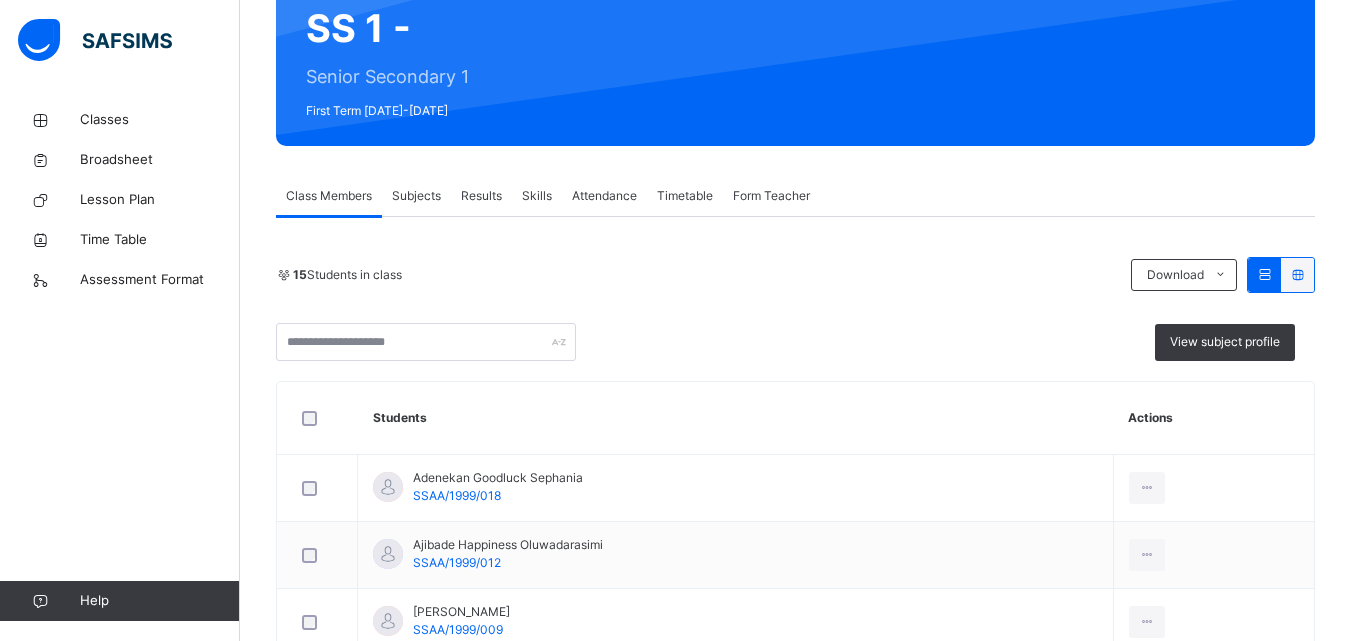 click on "Subjects" at bounding box center (416, 196) 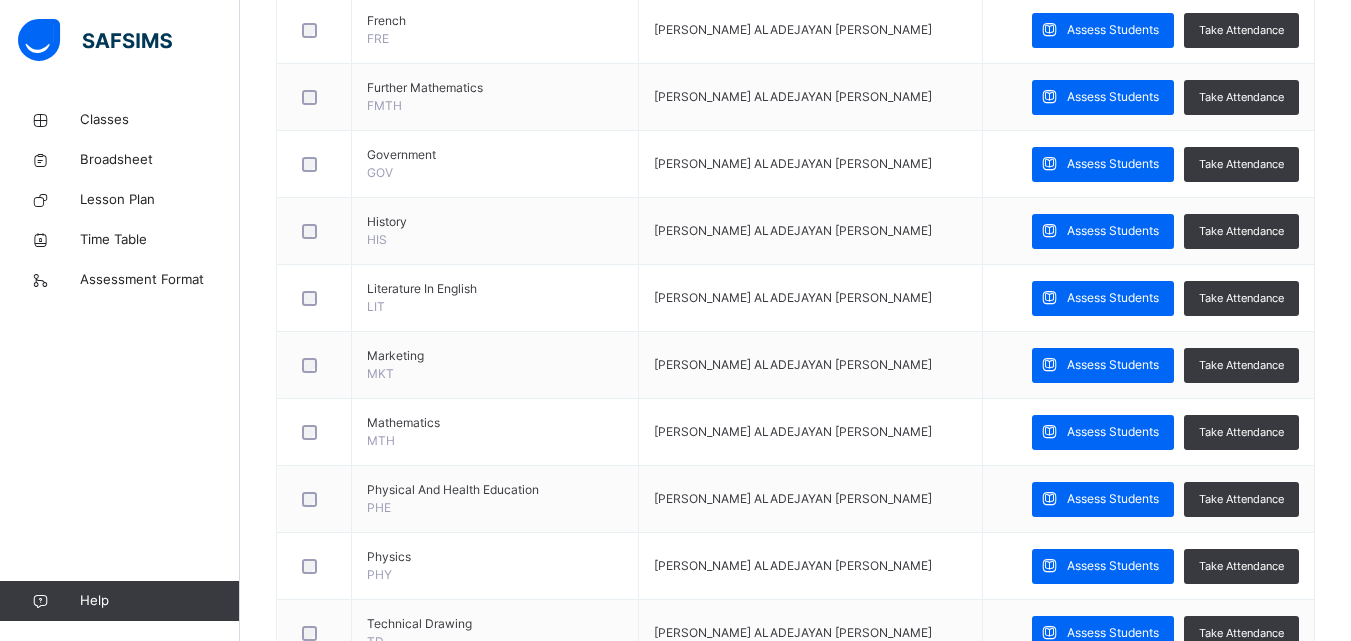 scroll, scrollTop: 1400, scrollLeft: 0, axis: vertical 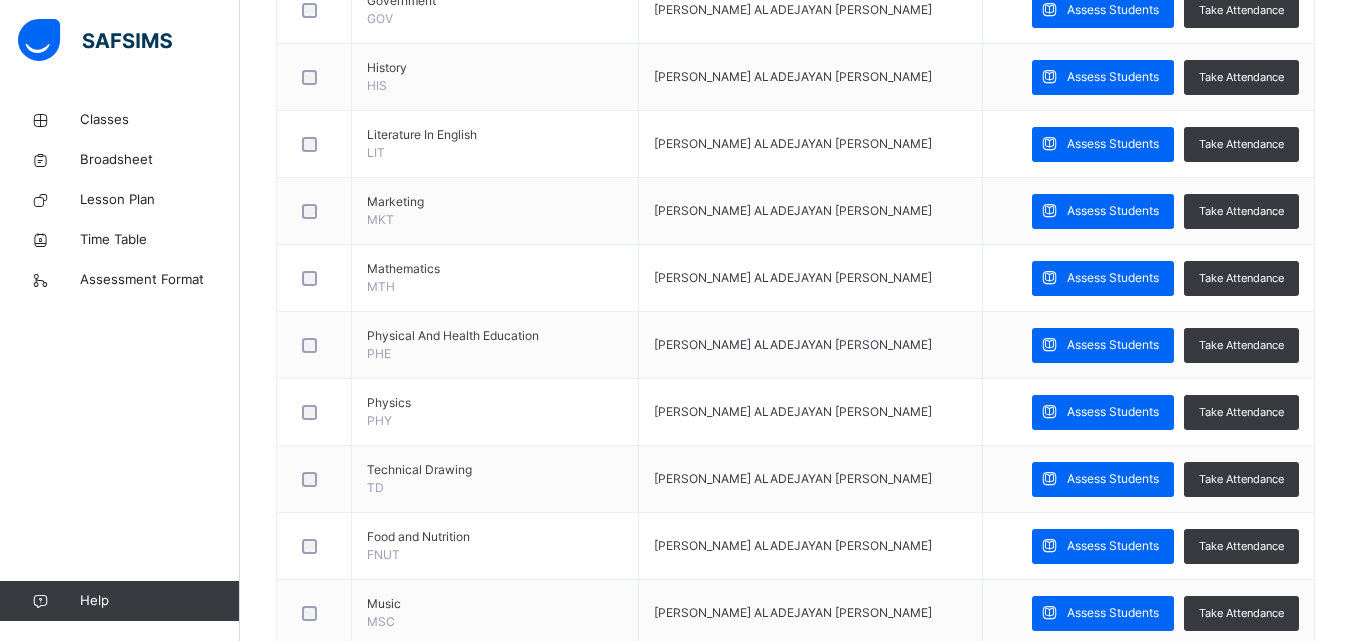 click on "Assess Students" at bounding box center (1113, 546) 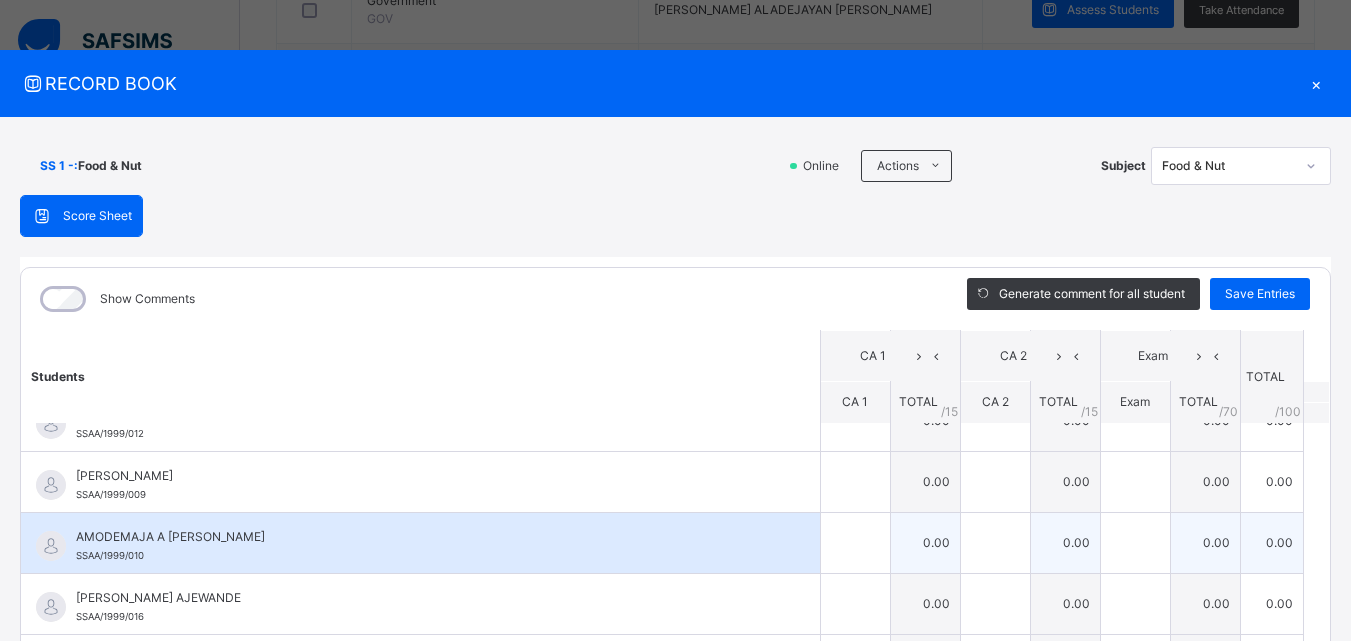 scroll, scrollTop: 0, scrollLeft: 0, axis: both 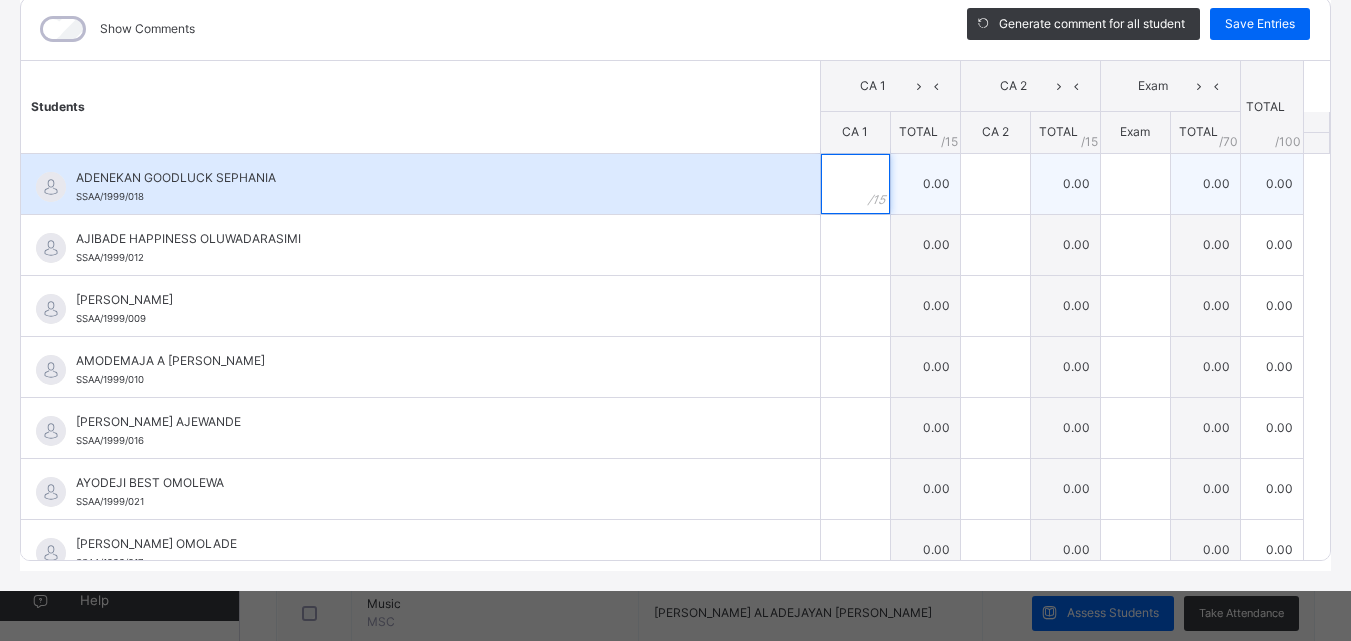 click at bounding box center [855, 184] 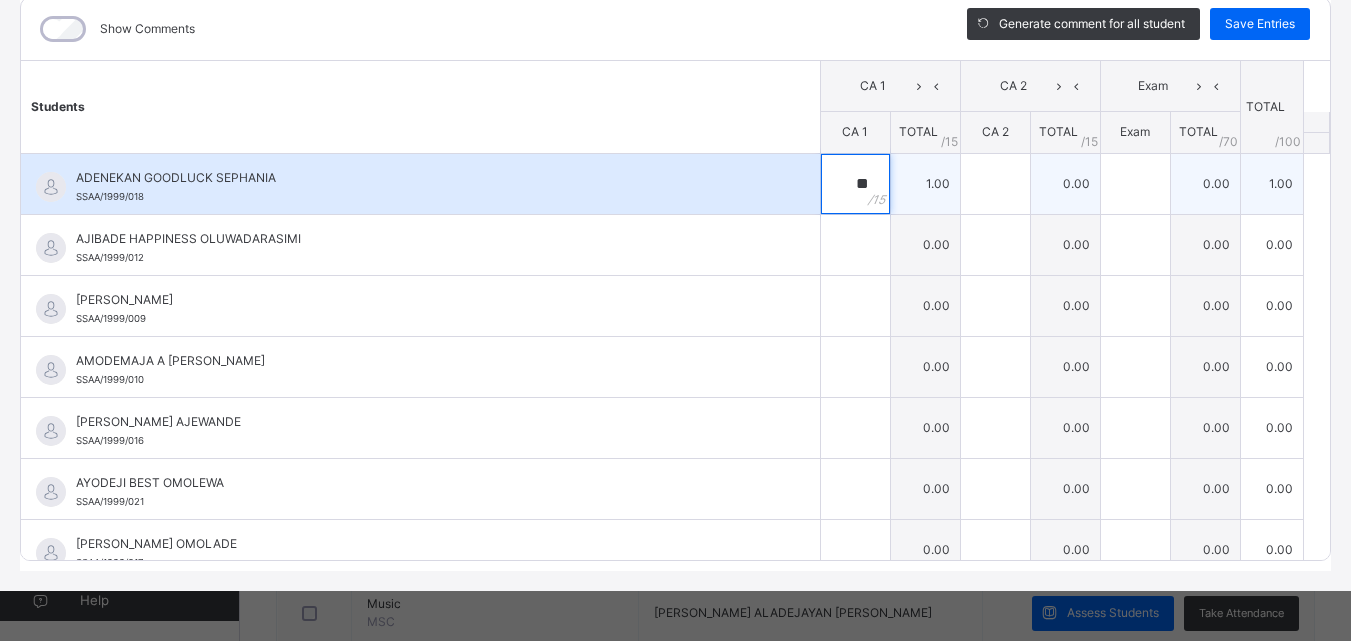 type on "**" 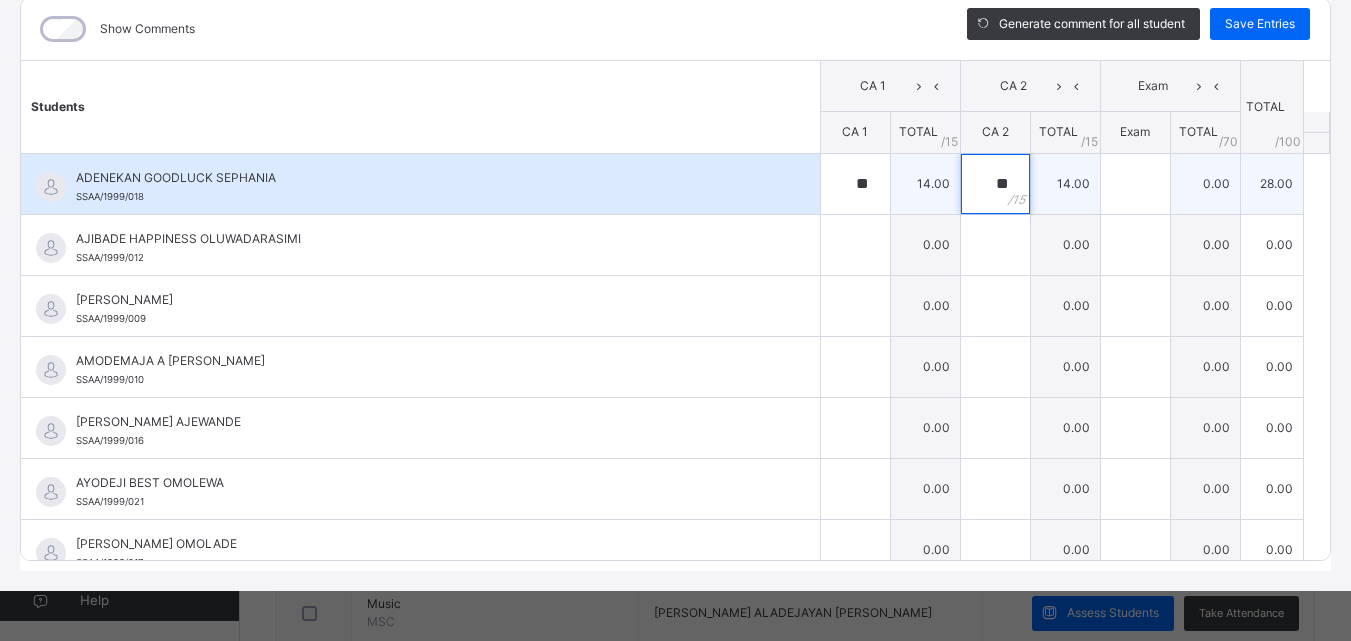 type on "**" 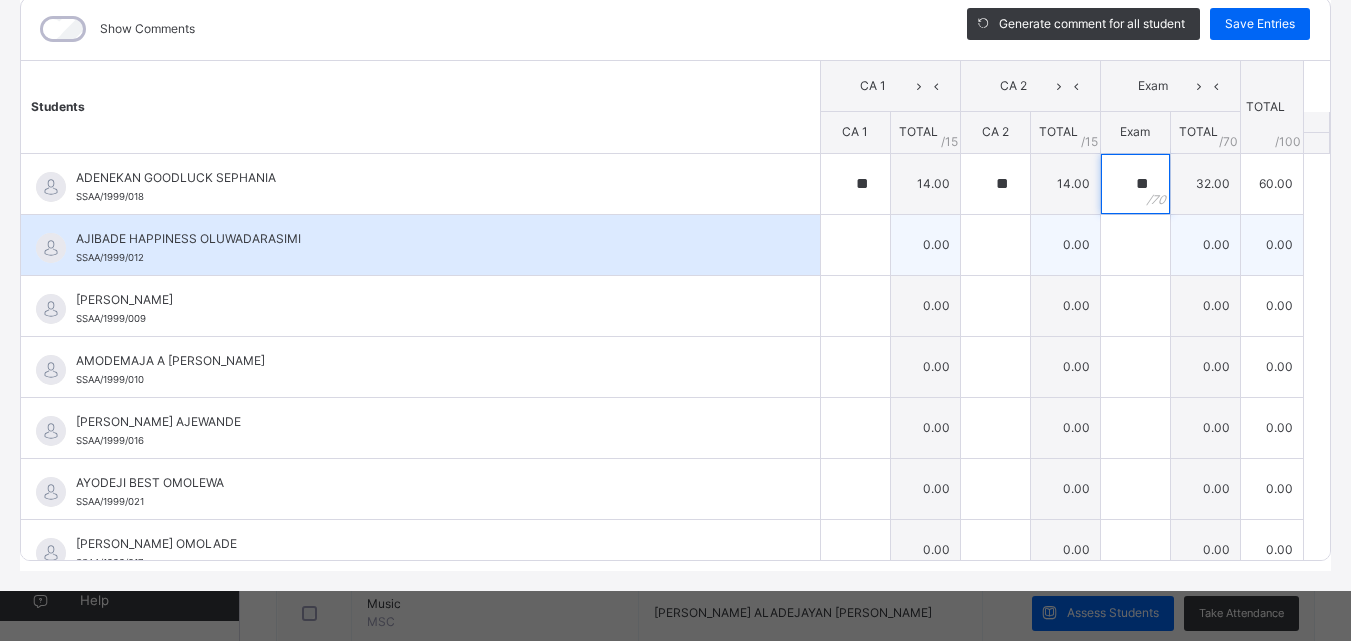 type on "**" 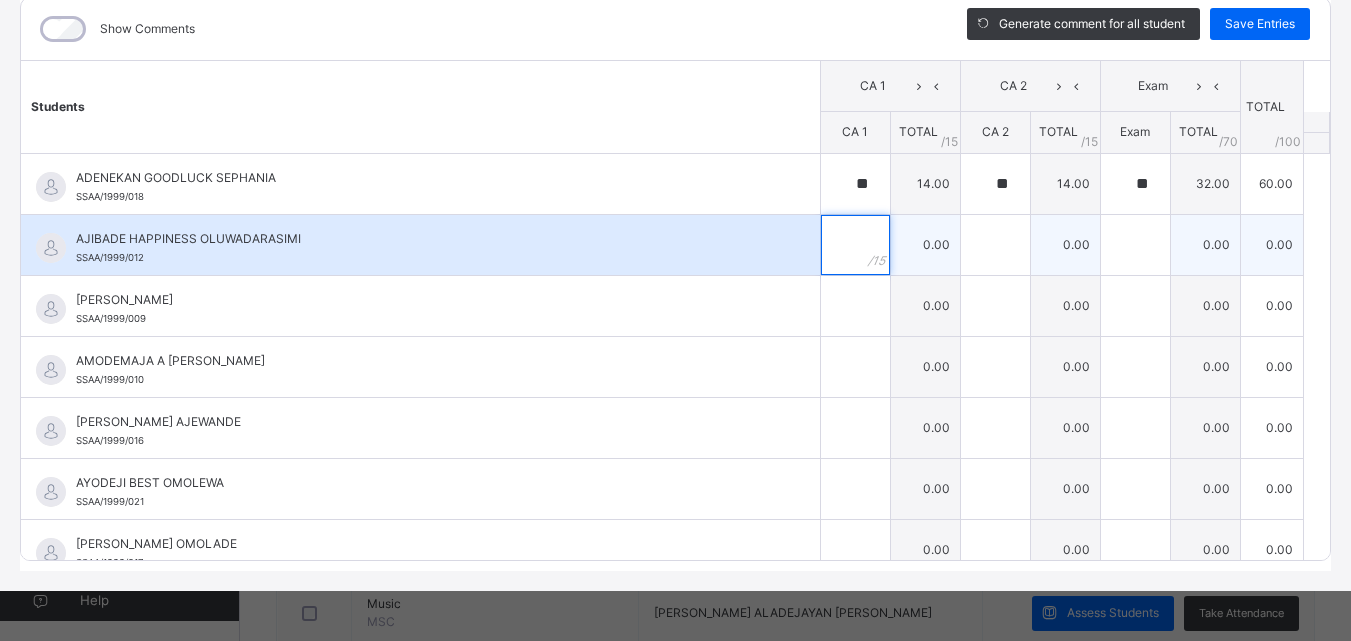 click at bounding box center [855, 245] 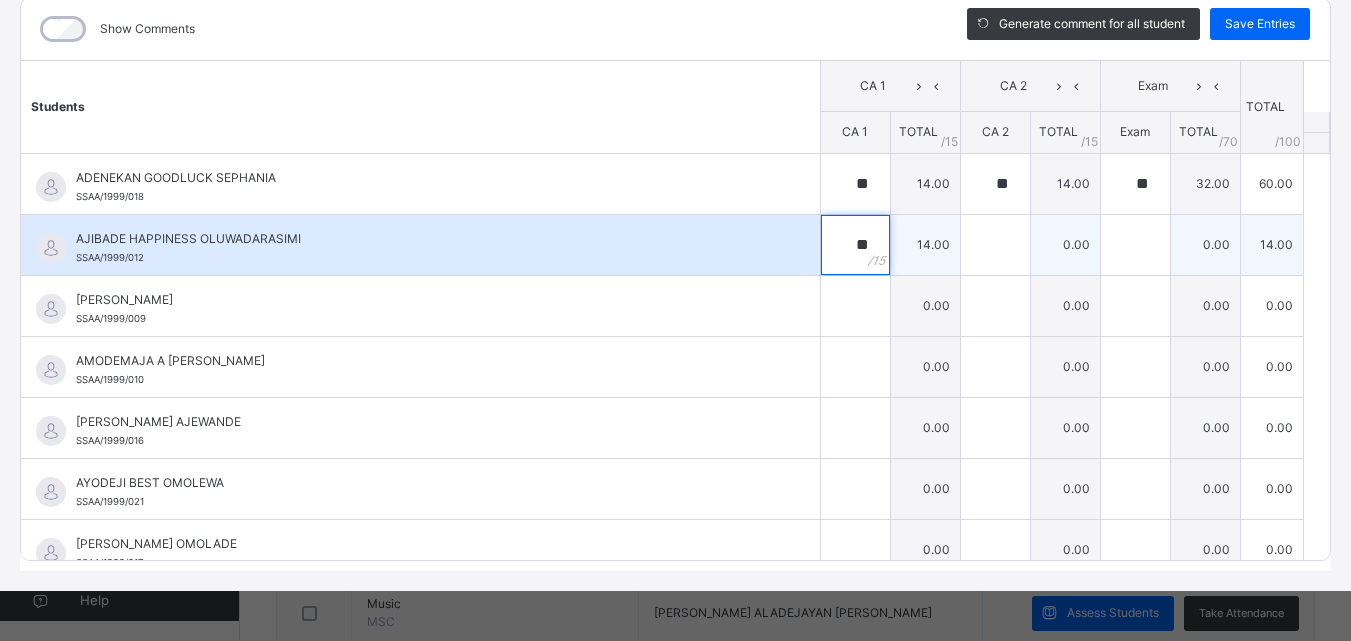 type on "**" 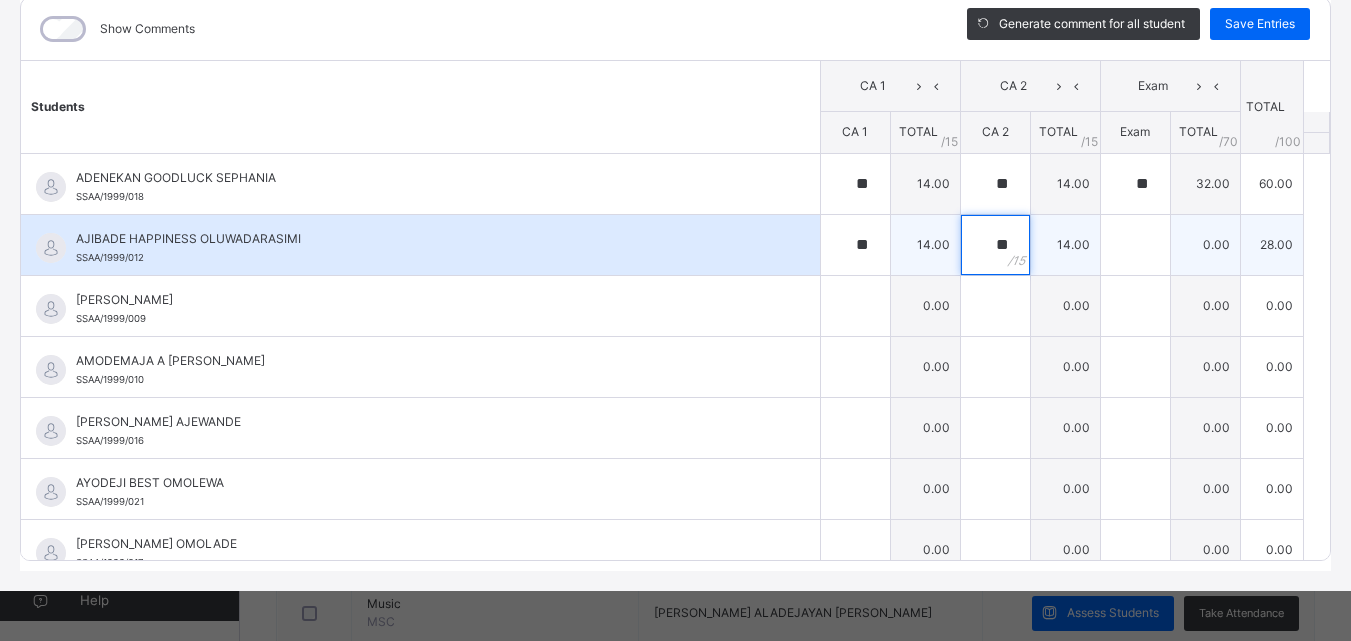 type on "**" 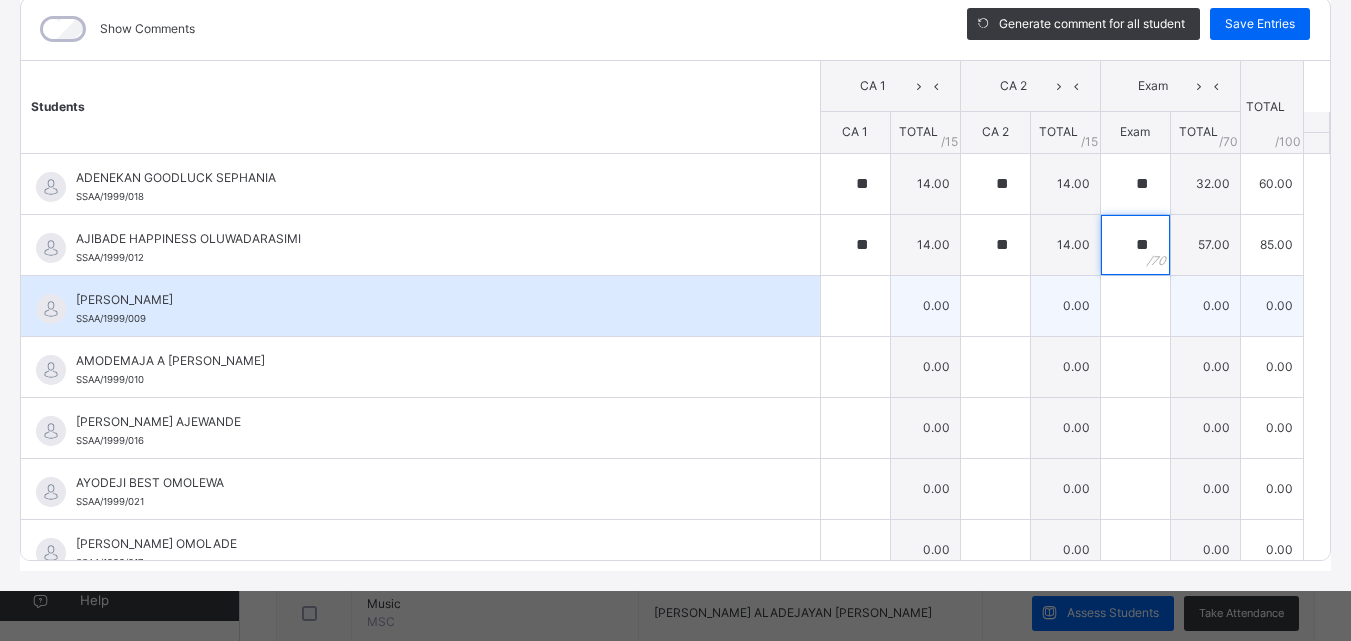 type on "**" 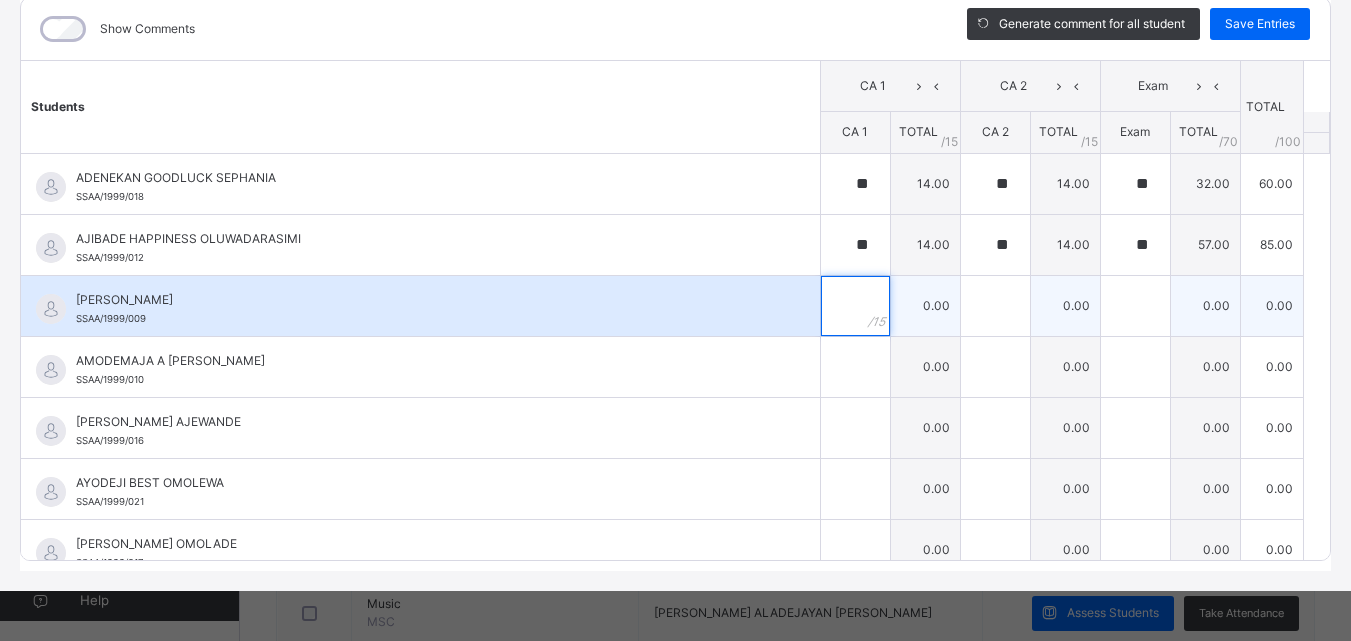 click at bounding box center (855, 306) 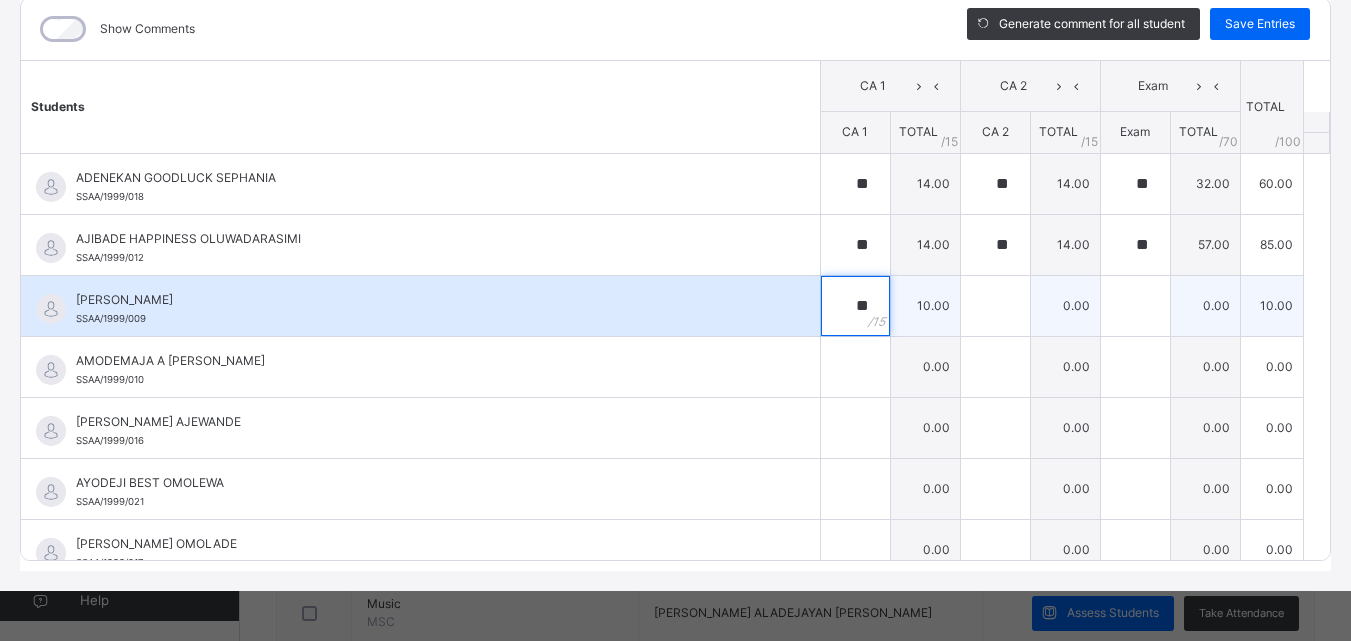 type on "**" 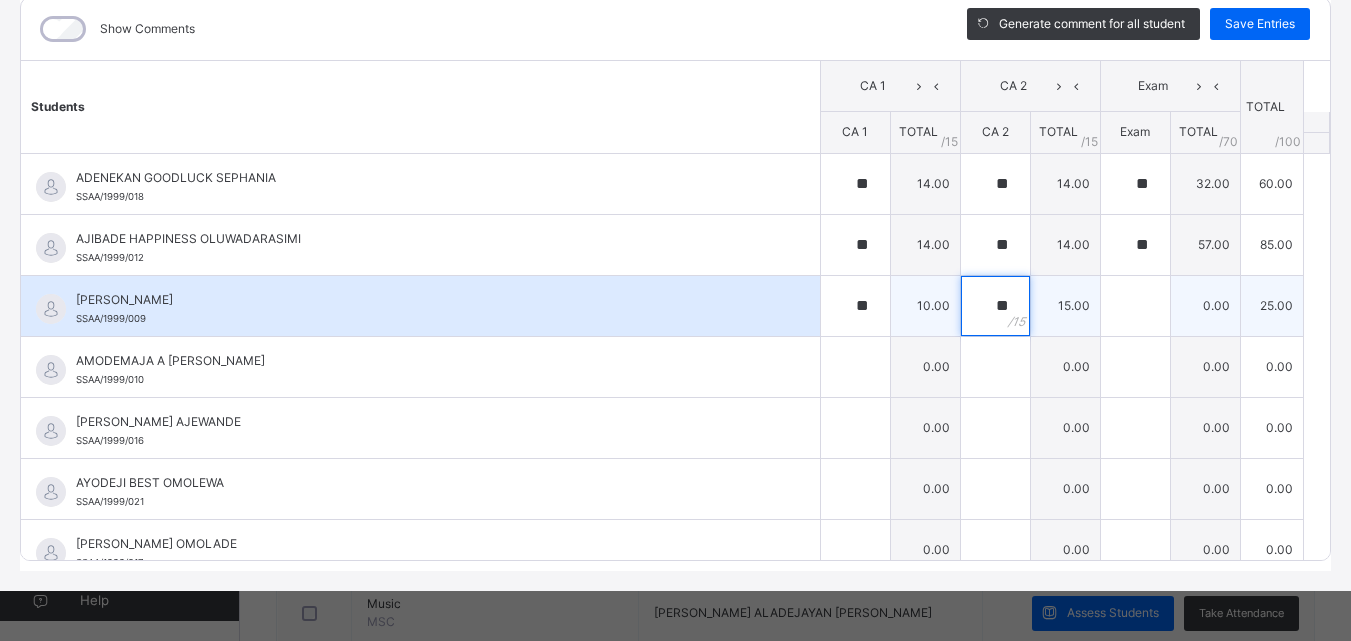 type on "**" 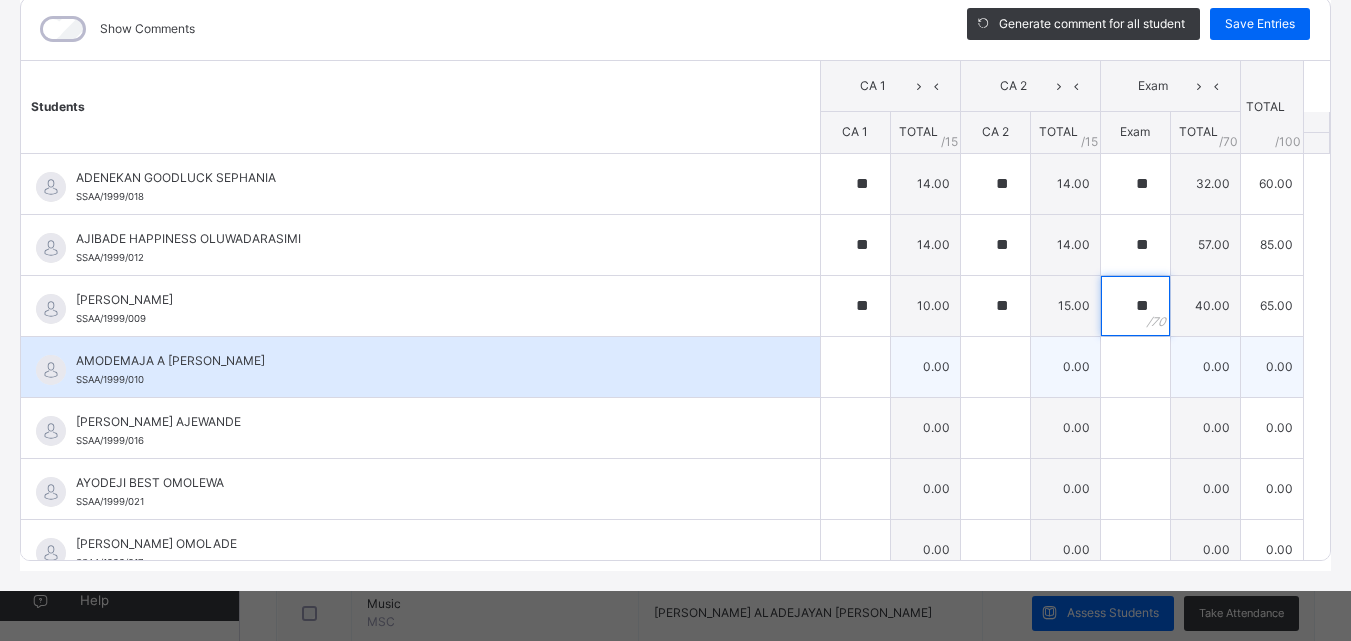 type on "**" 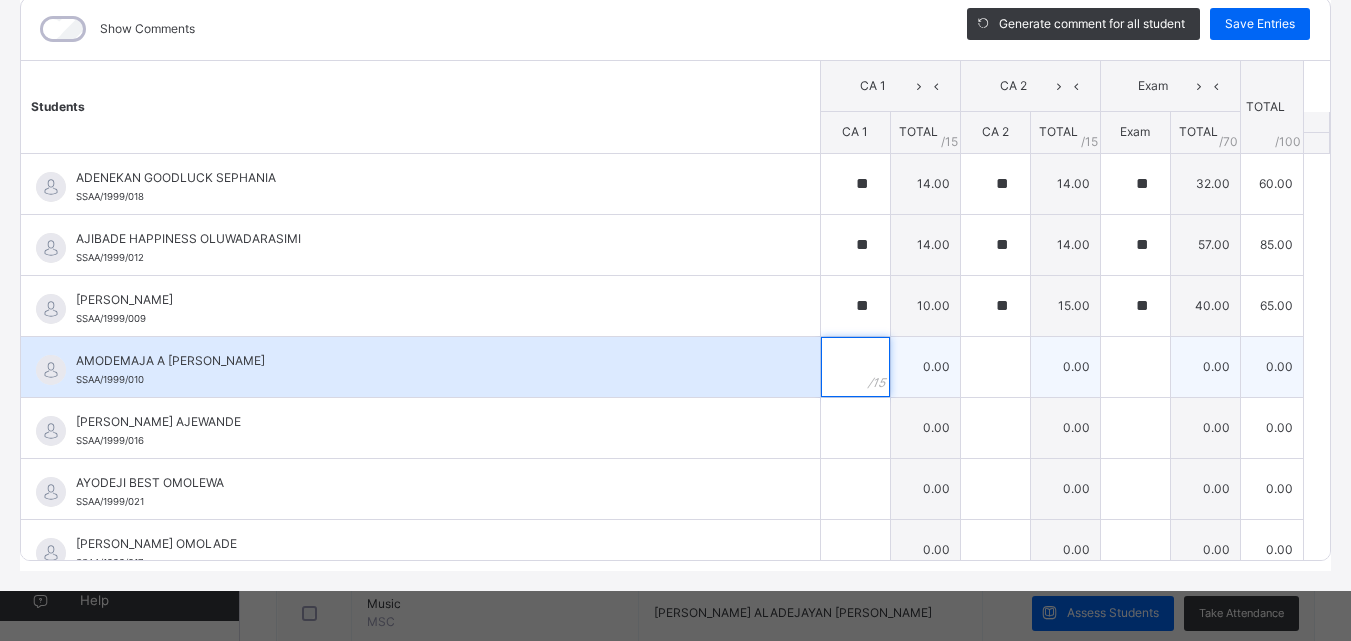 click at bounding box center [855, 367] 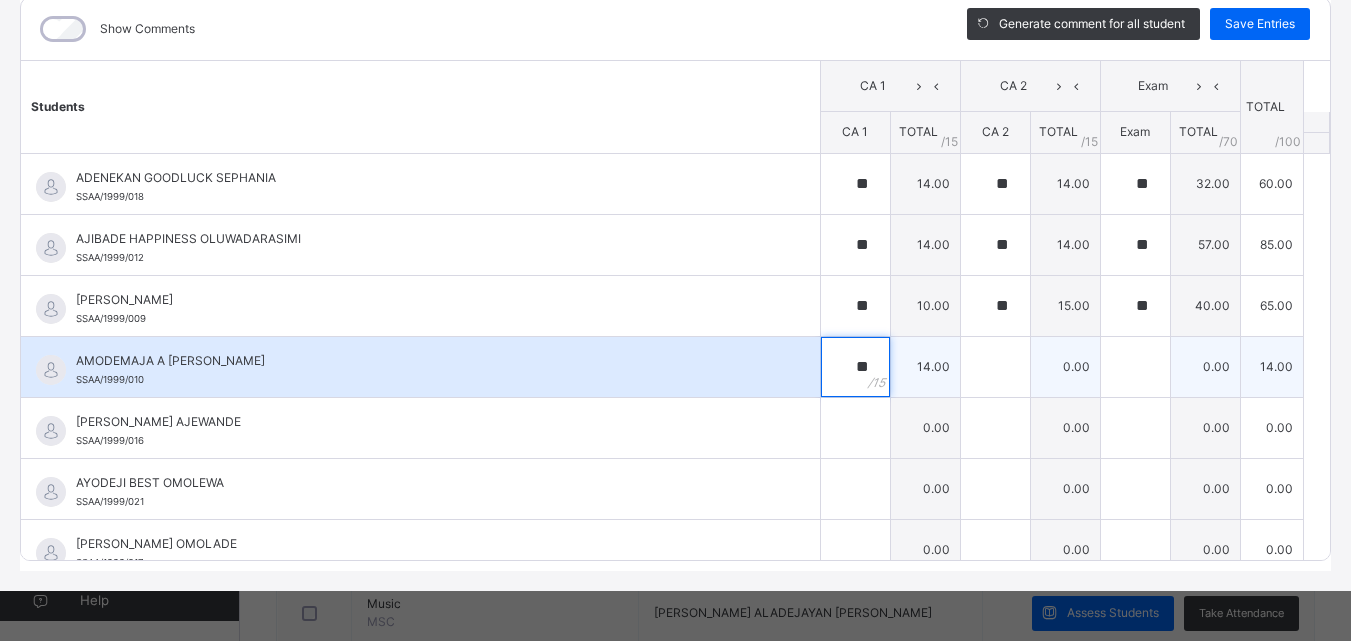 type on "**" 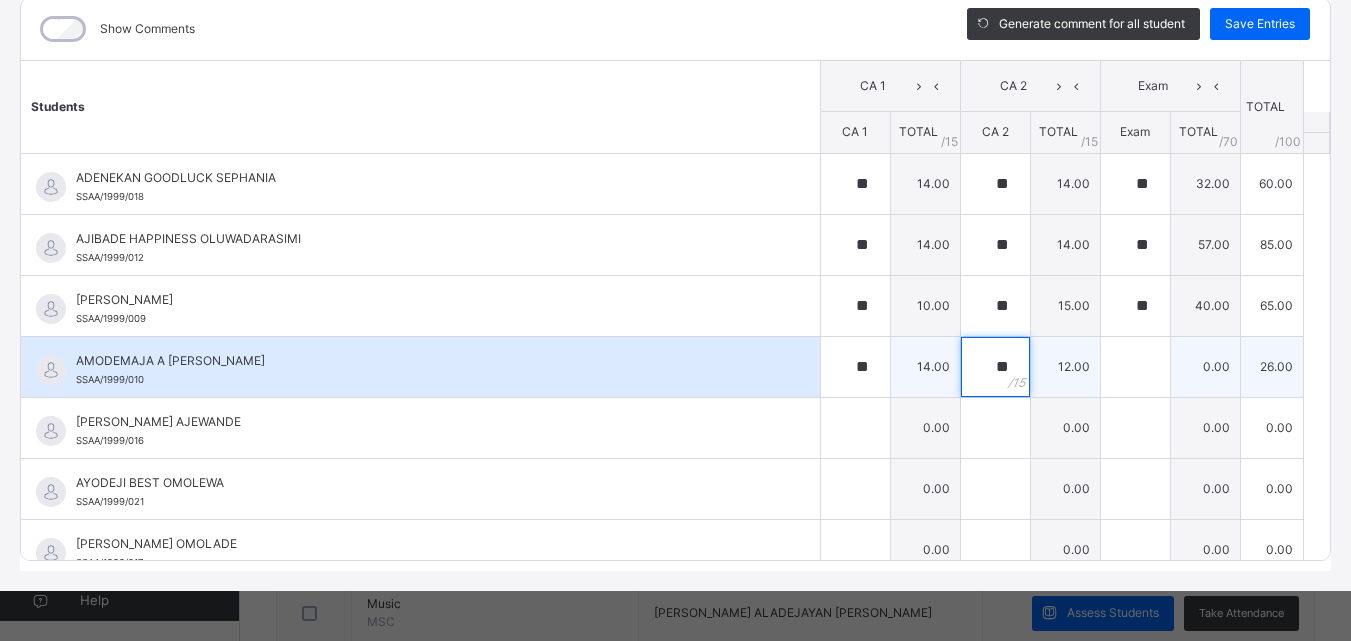 type on "**" 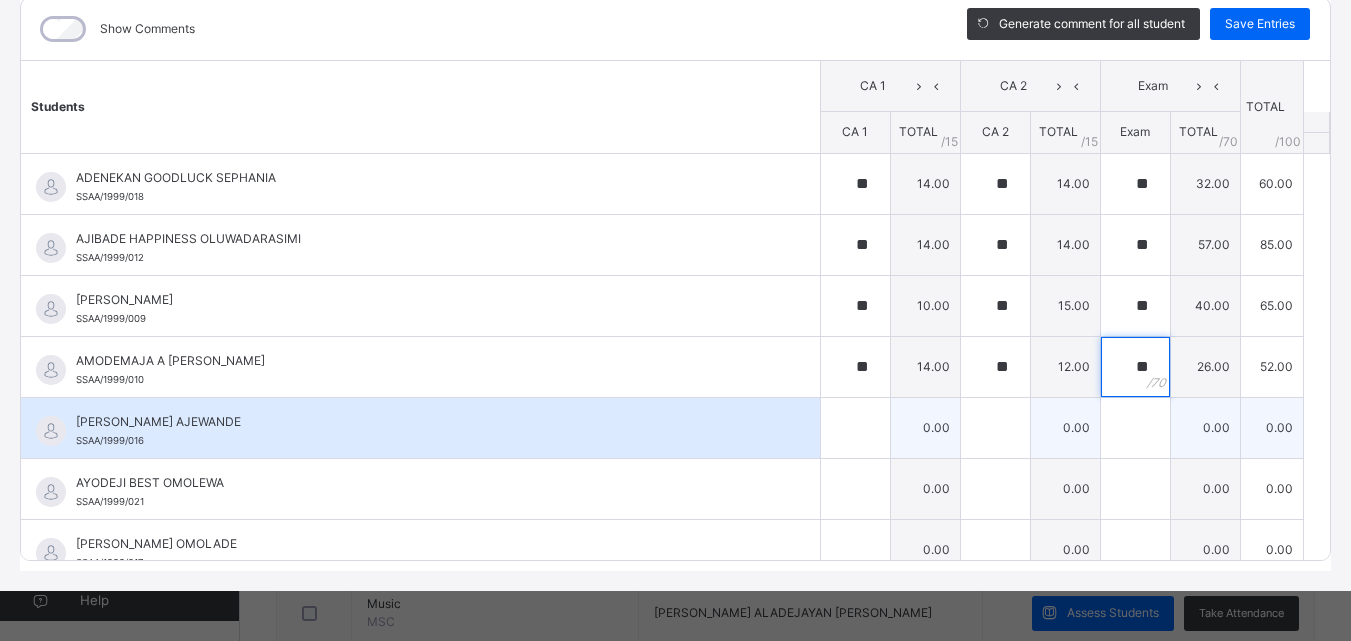 type on "**" 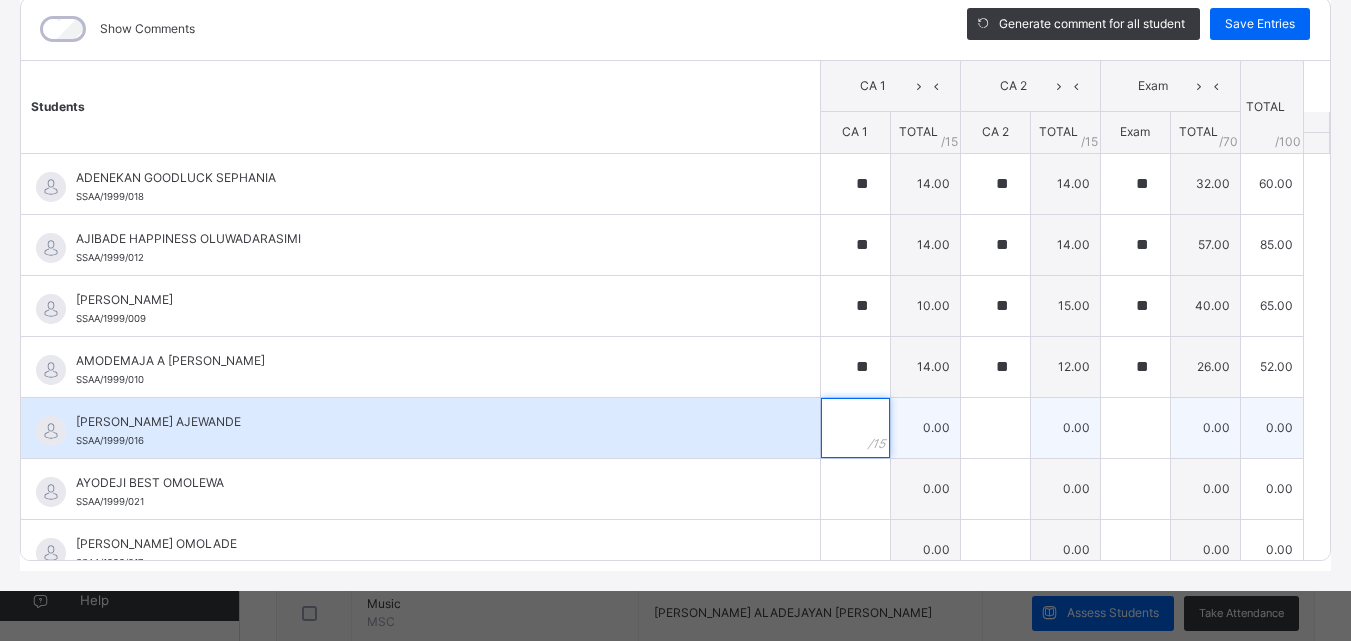 click at bounding box center (855, 428) 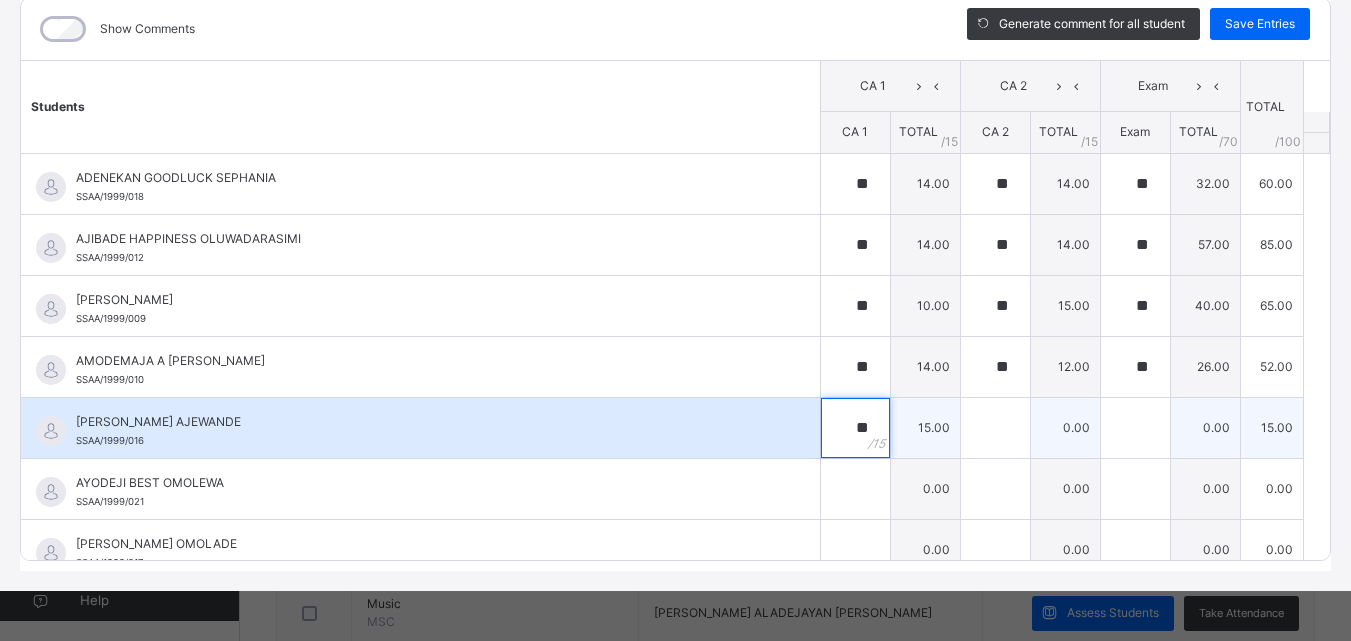 type on "**" 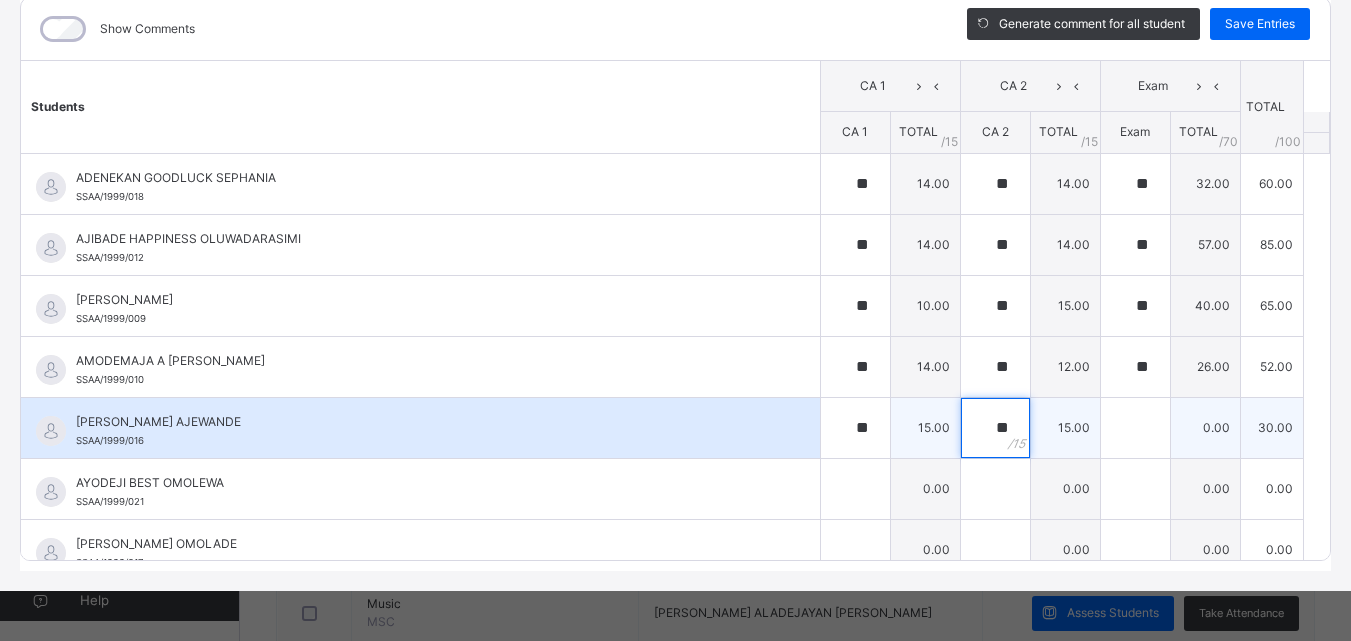 type on "**" 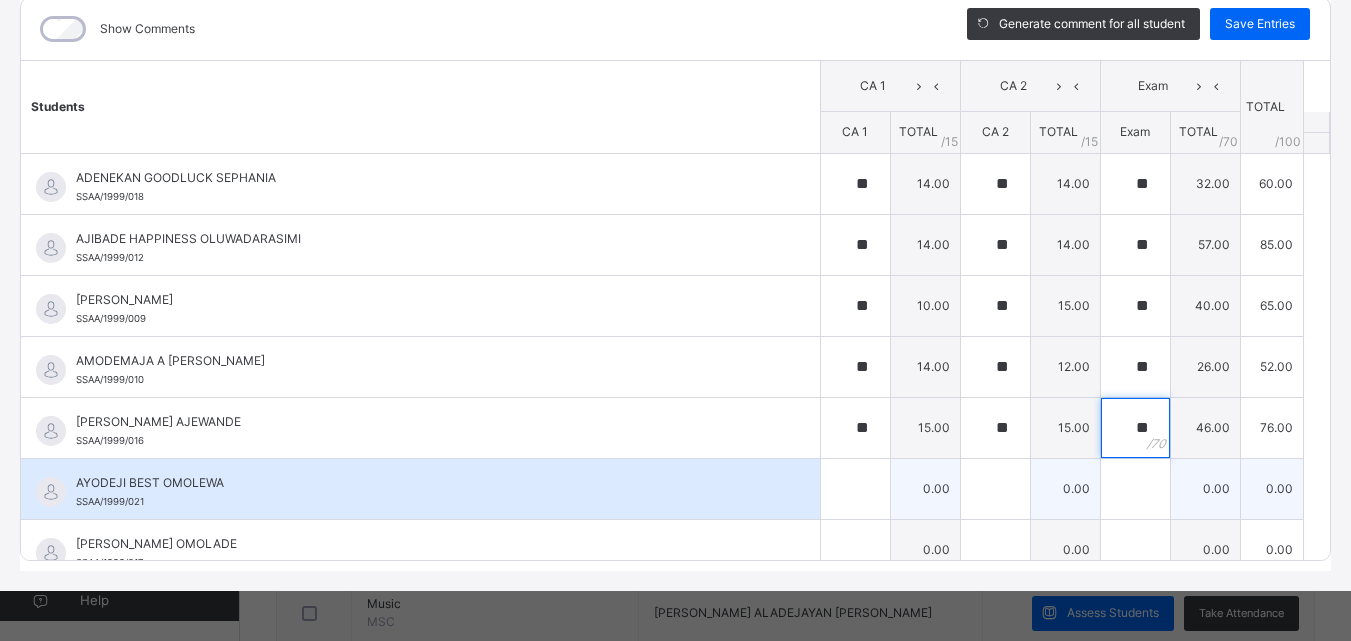 type on "**" 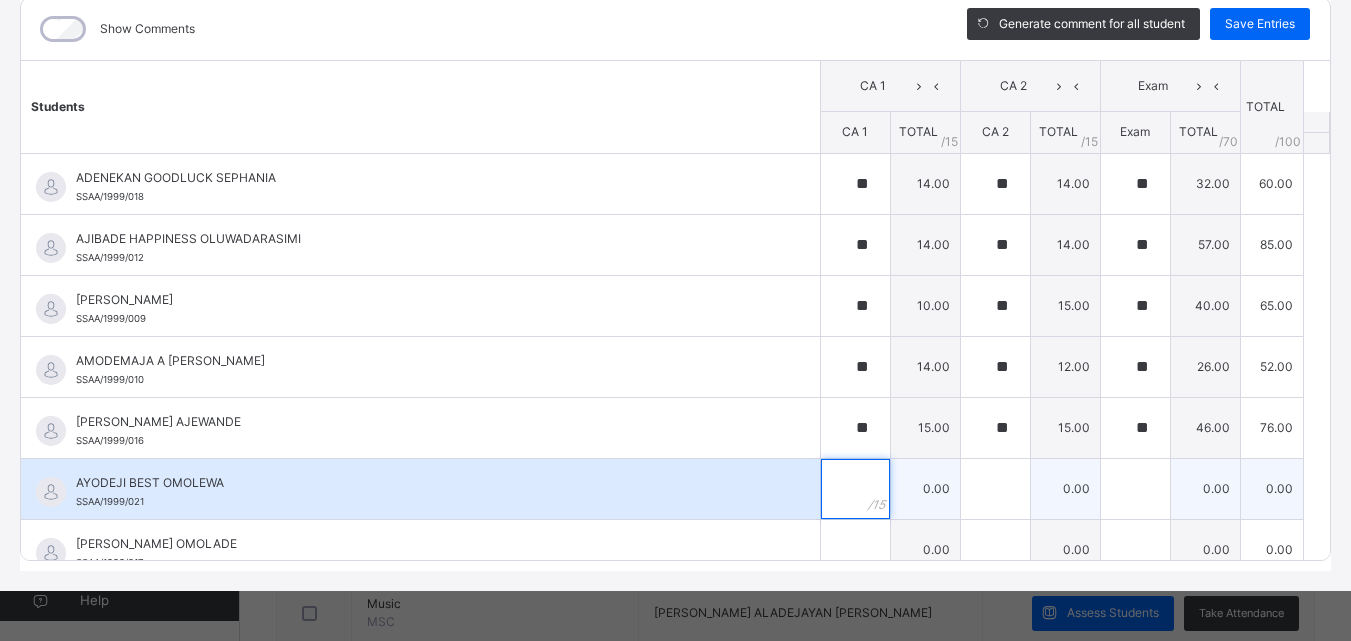 click at bounding box center (855, 489) 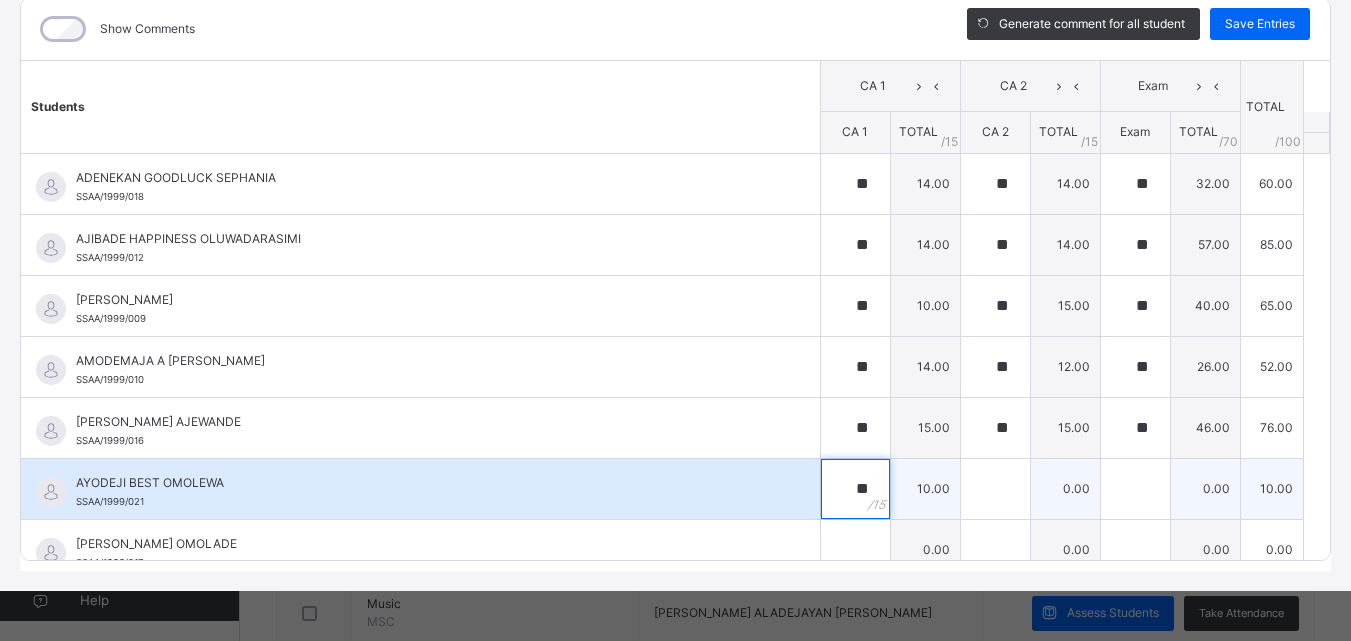 type on "**" 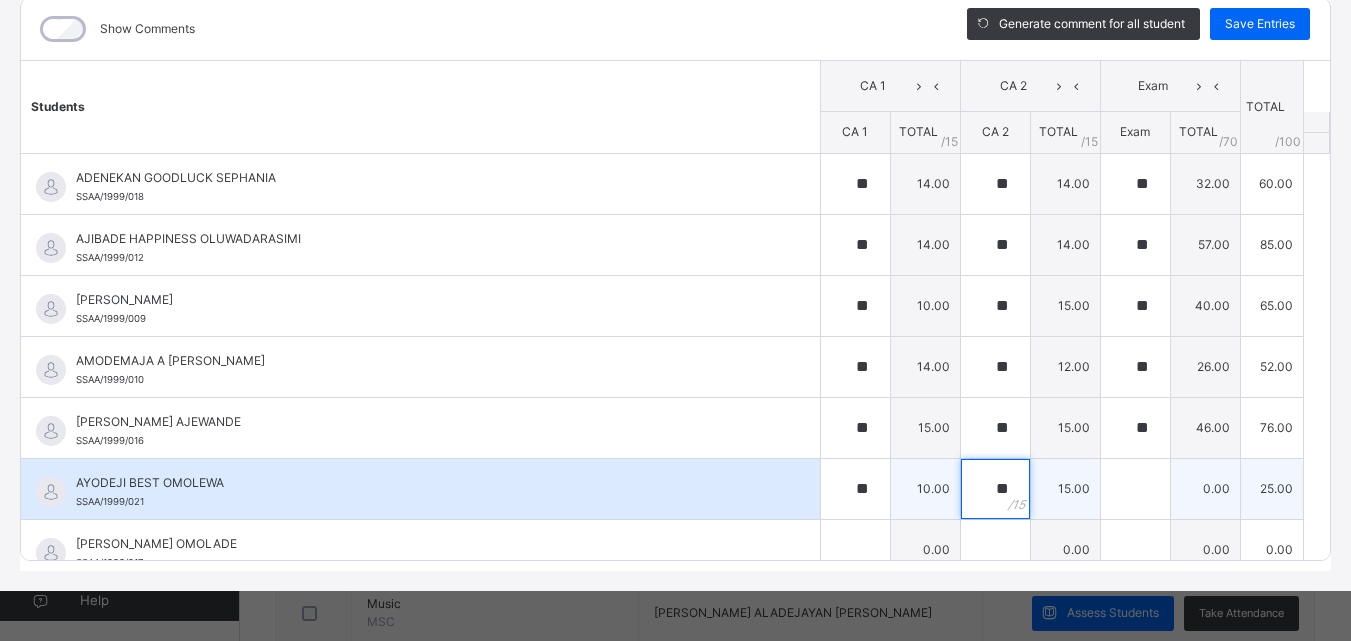type on "**" 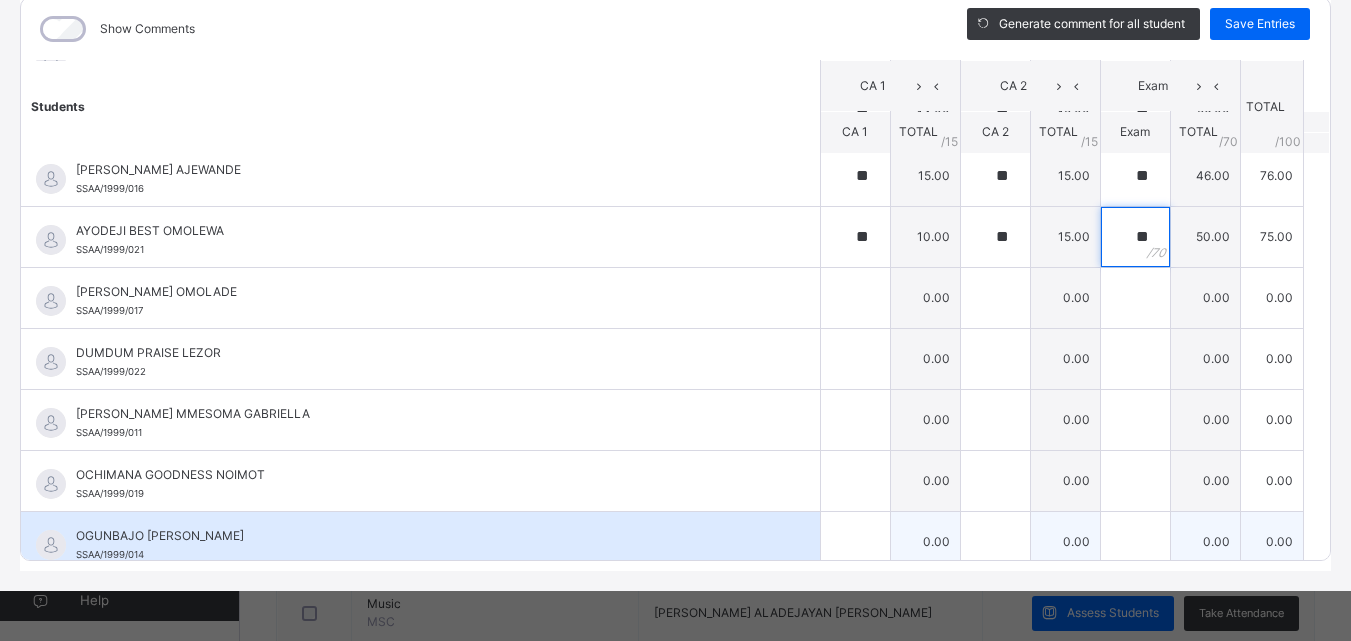 scroll, scrollTop: 300, scrollLeft: 0, axis: vertical 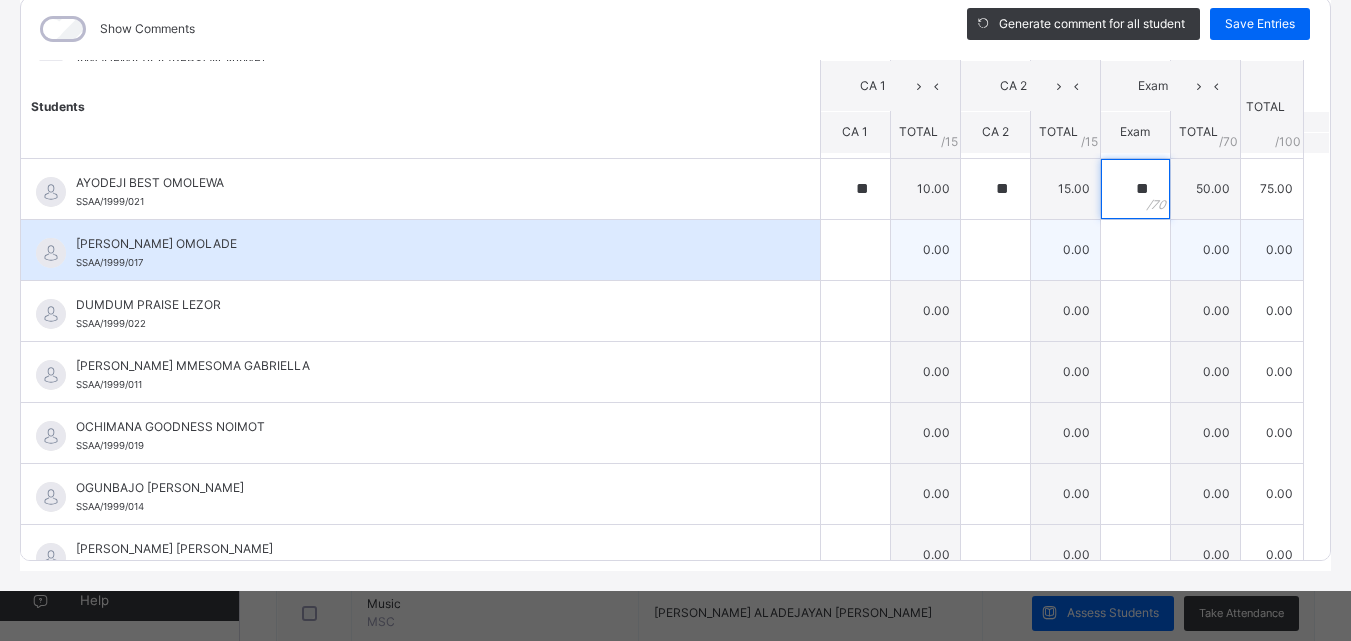 type on "**" 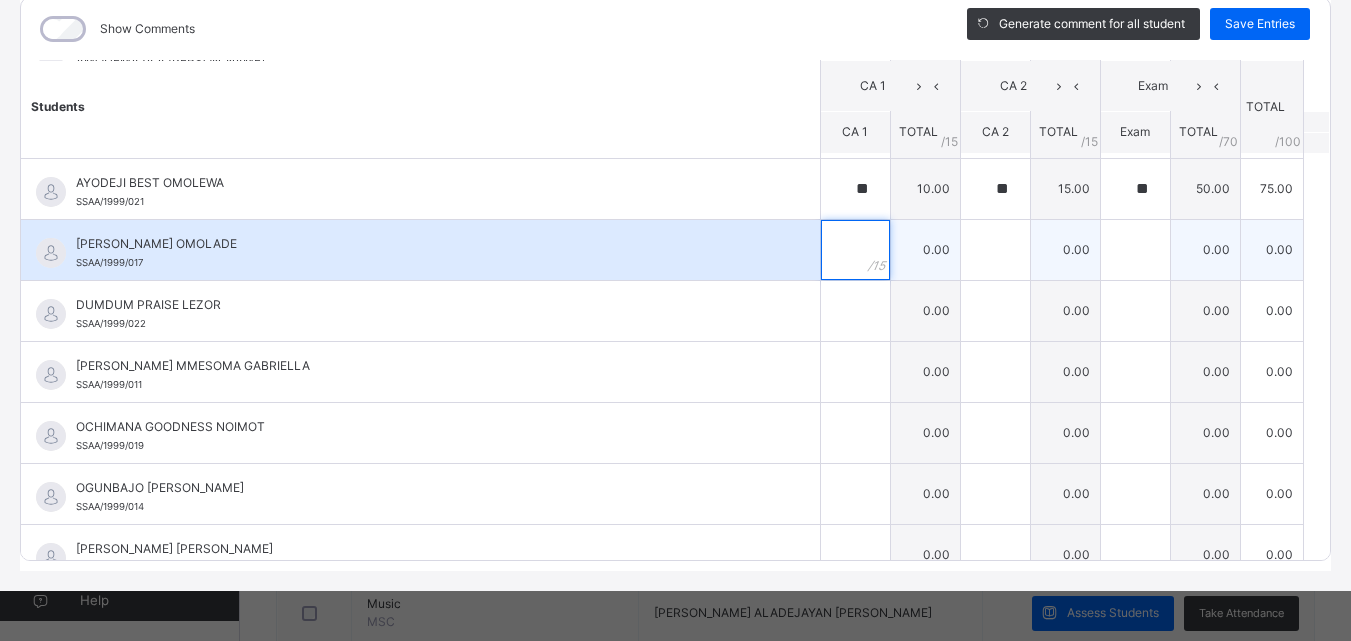 click at bounding box center (855, 250) 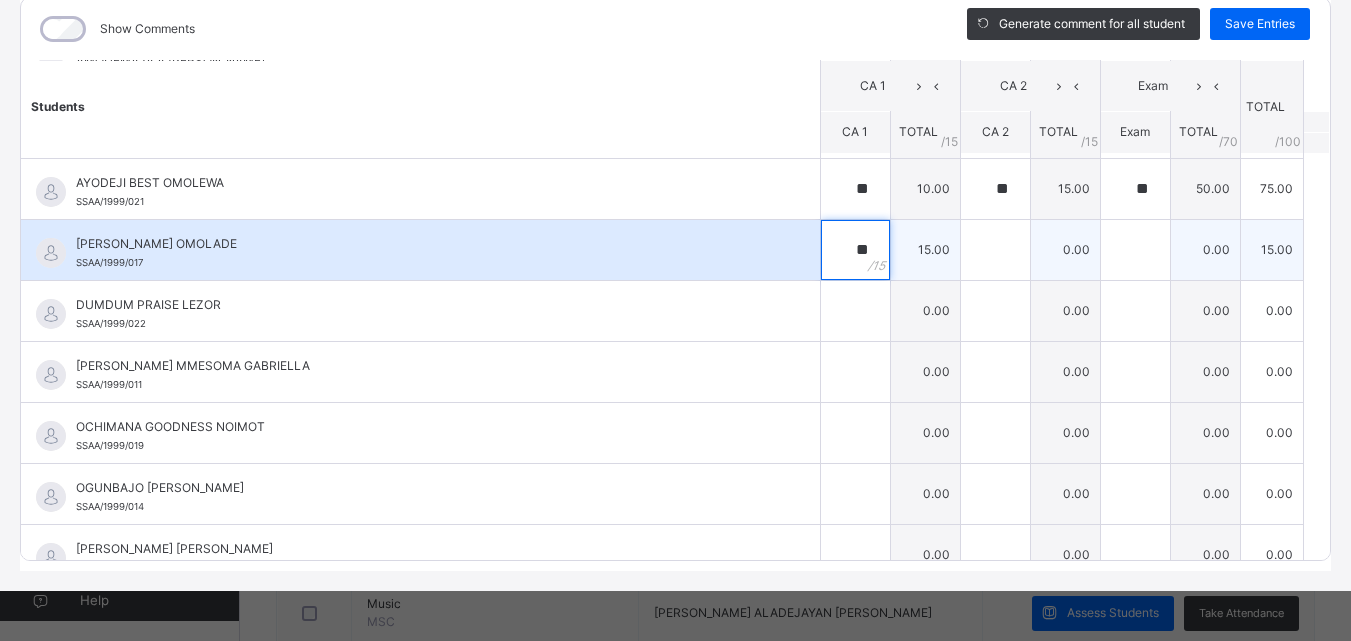 type on "**" 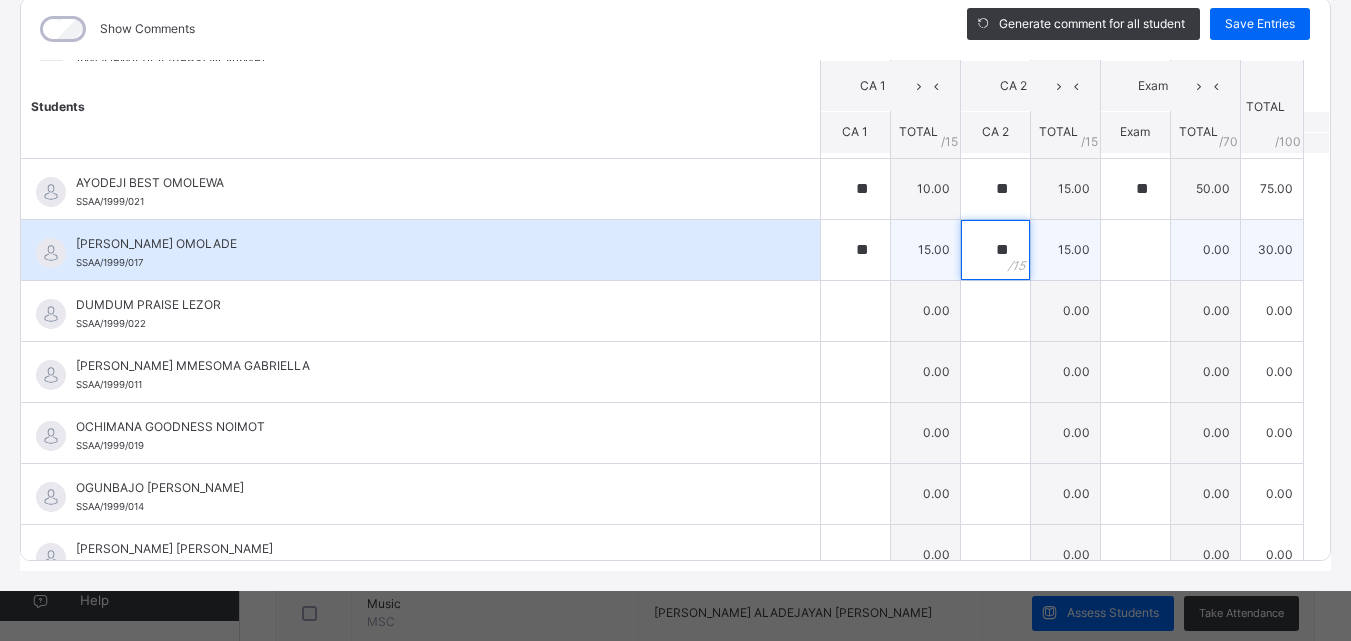 type on "**" 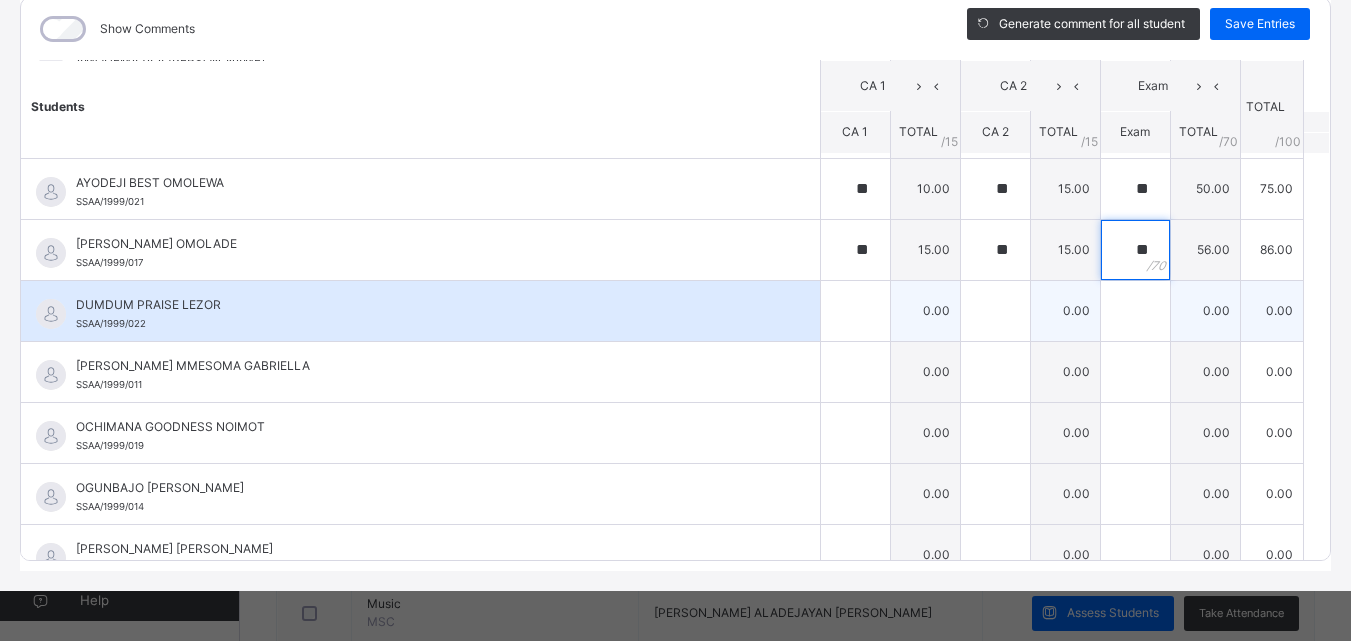 type on "**" 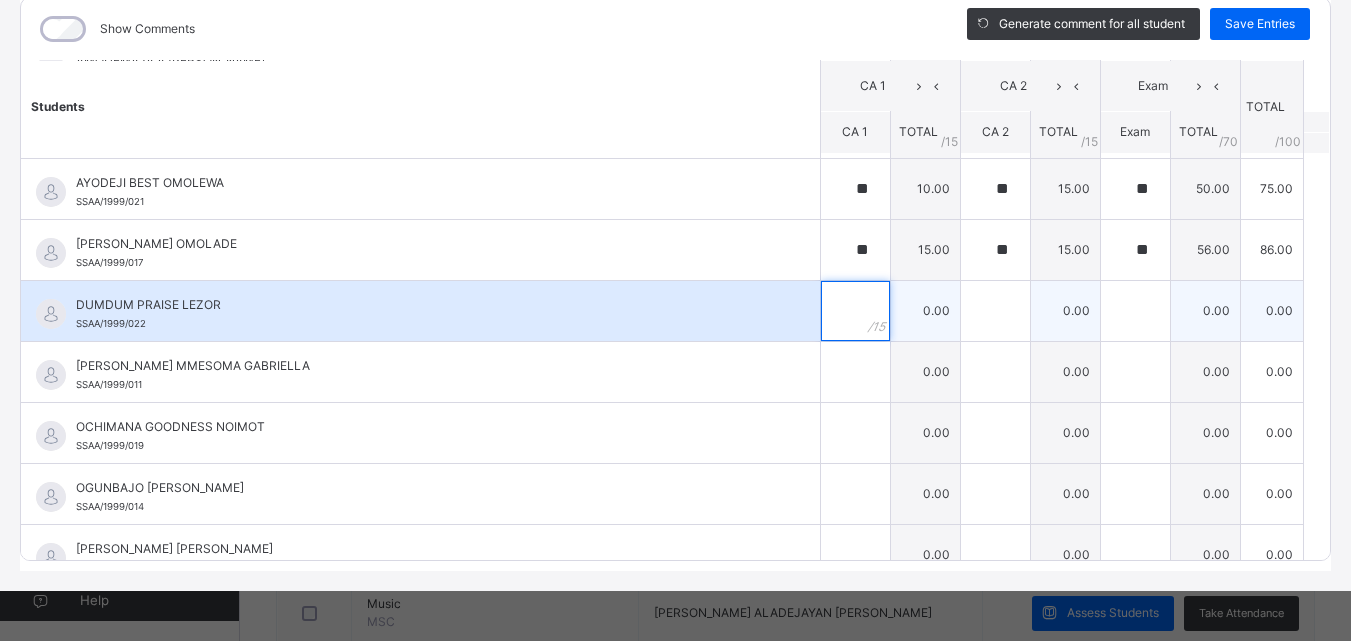 click at bounding box center (855, 311) 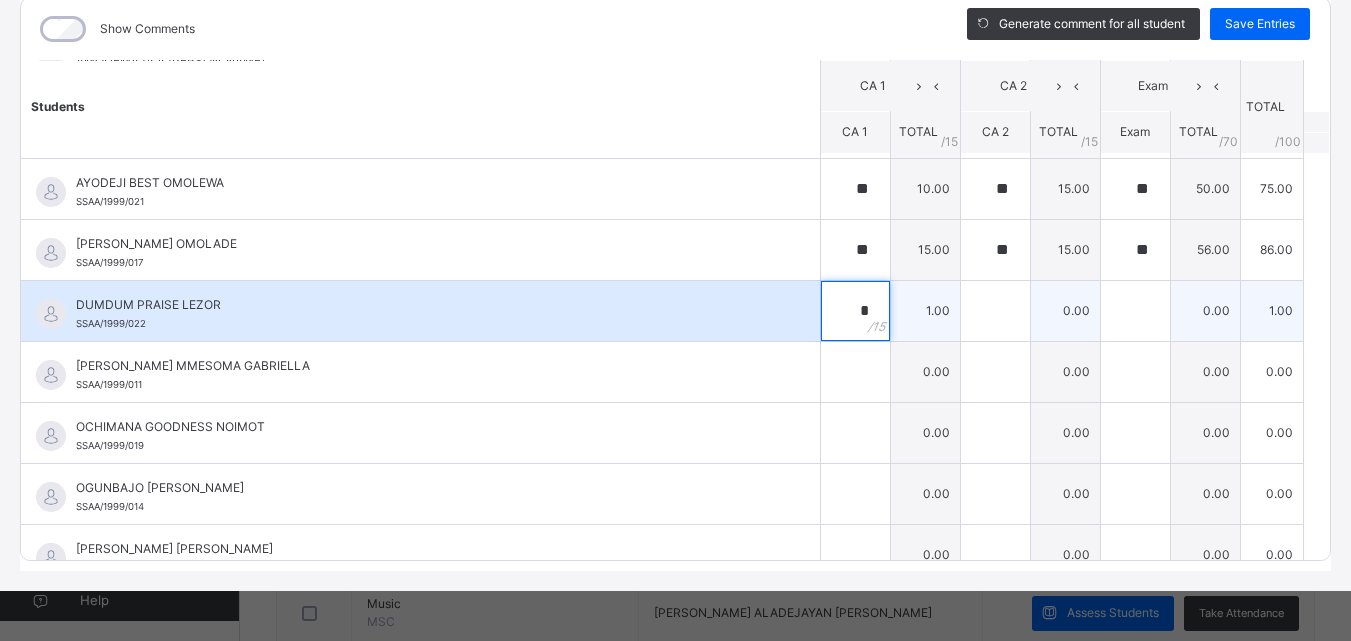 type on "**" 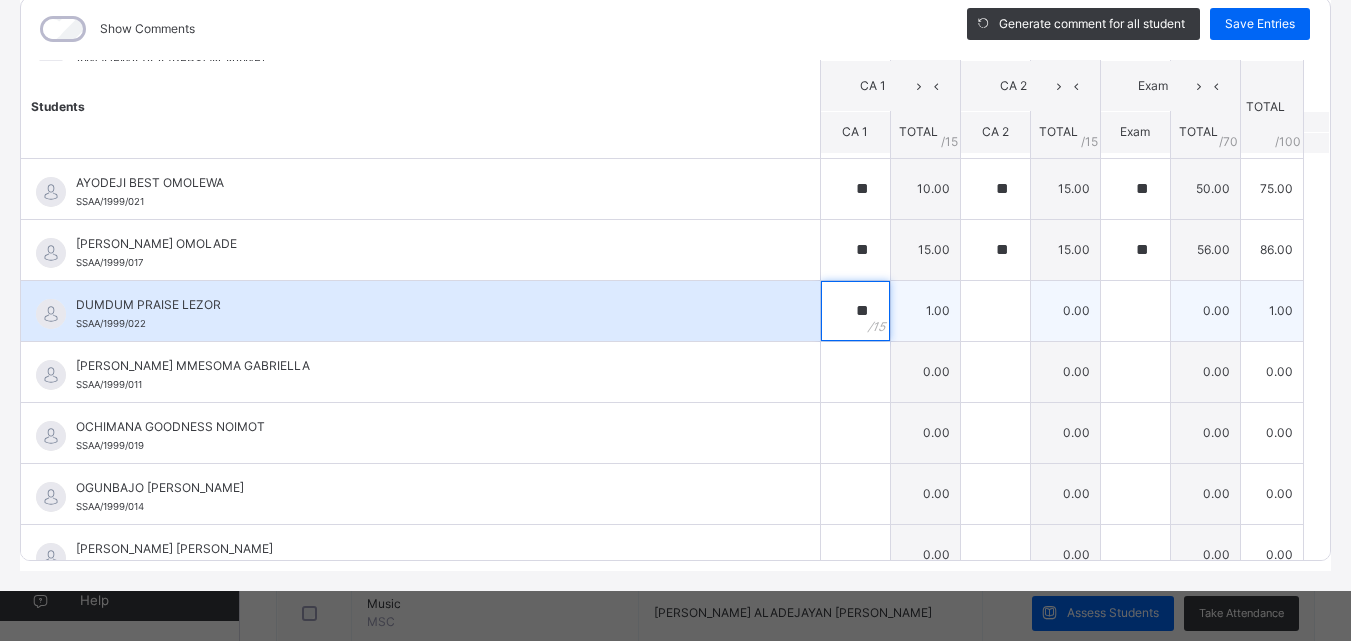 type on "**" 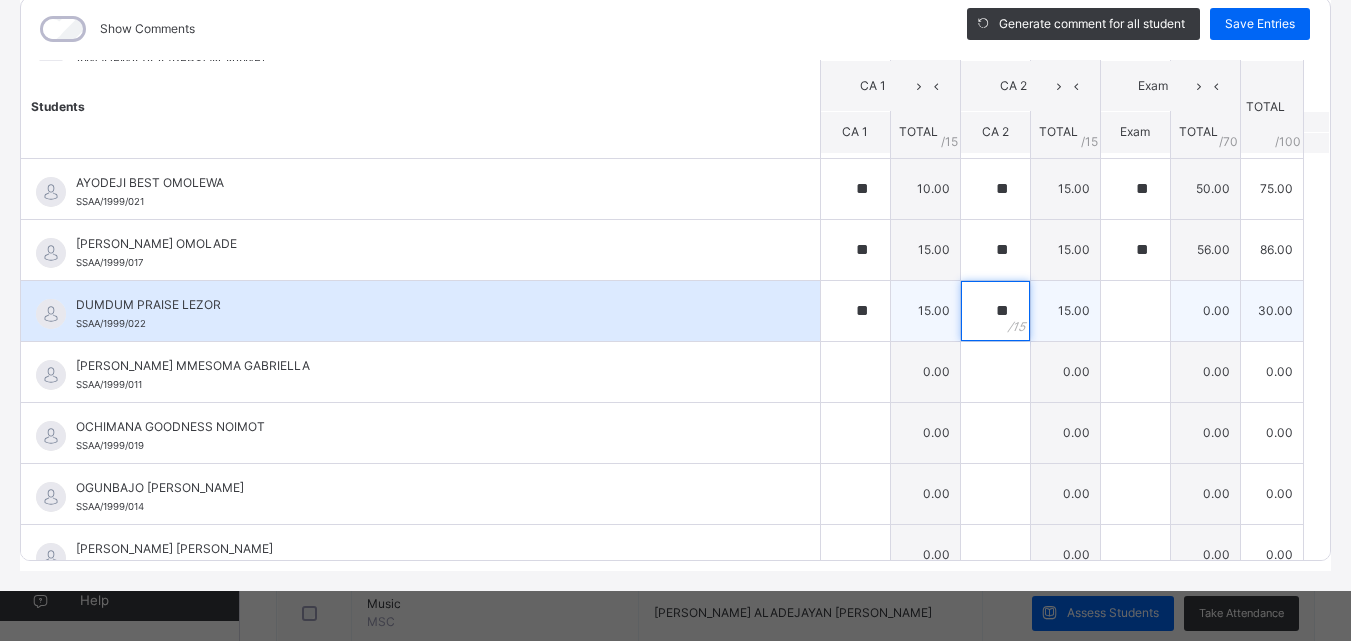 type on "**" 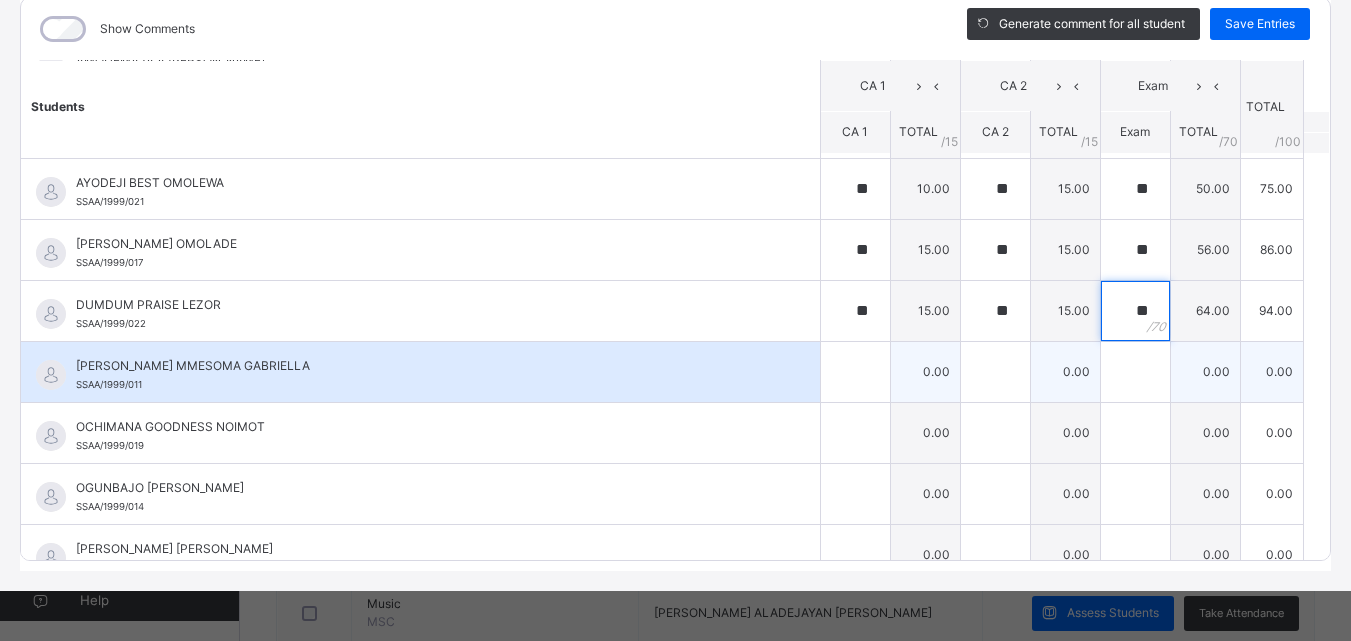 type on "**" 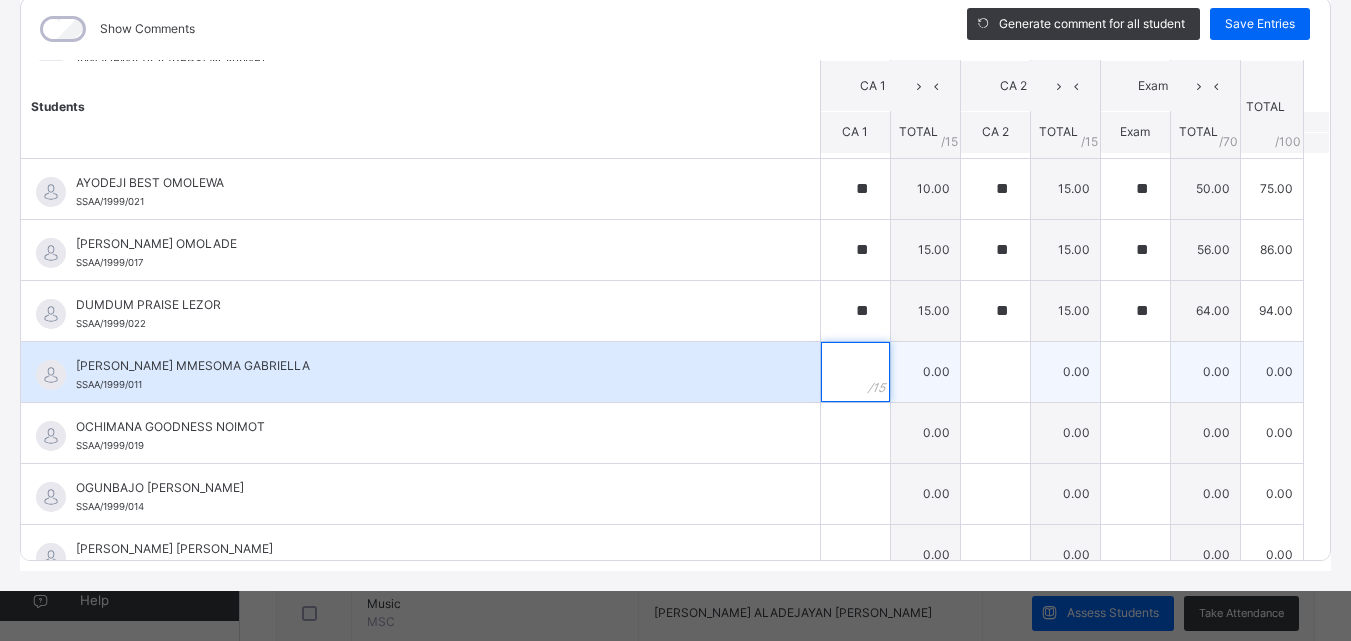 click at bounding box center [855, 372] 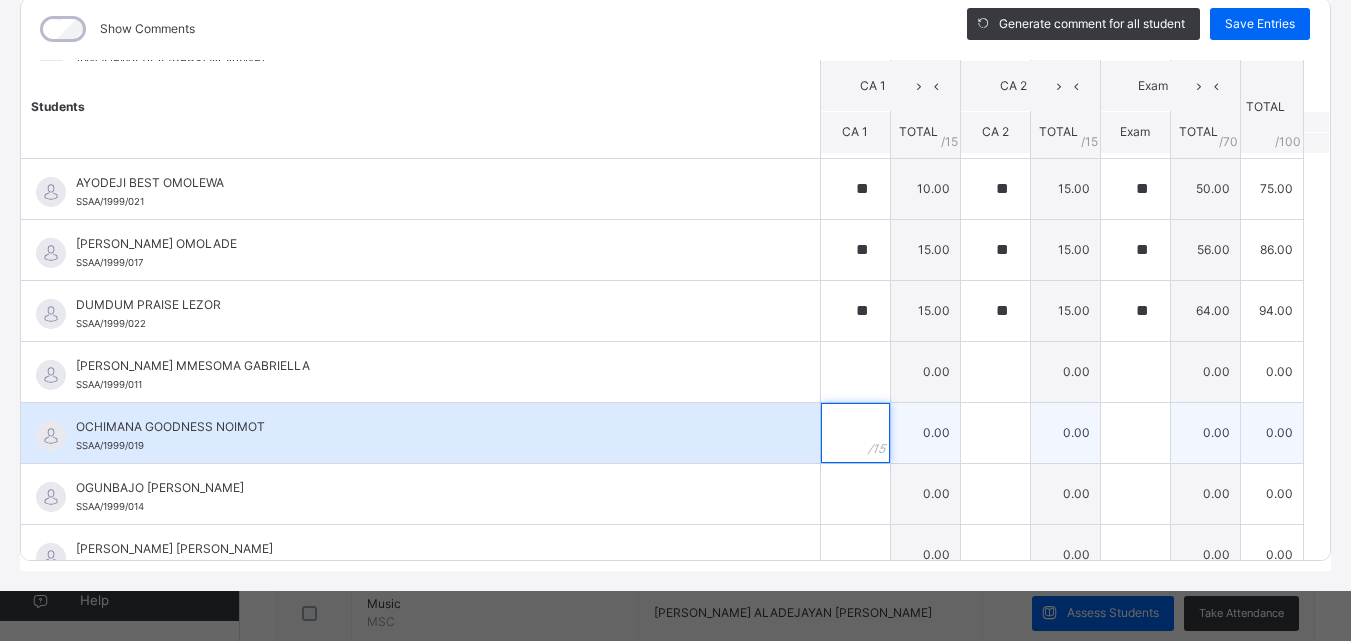 click at bounding box center [855, 433] 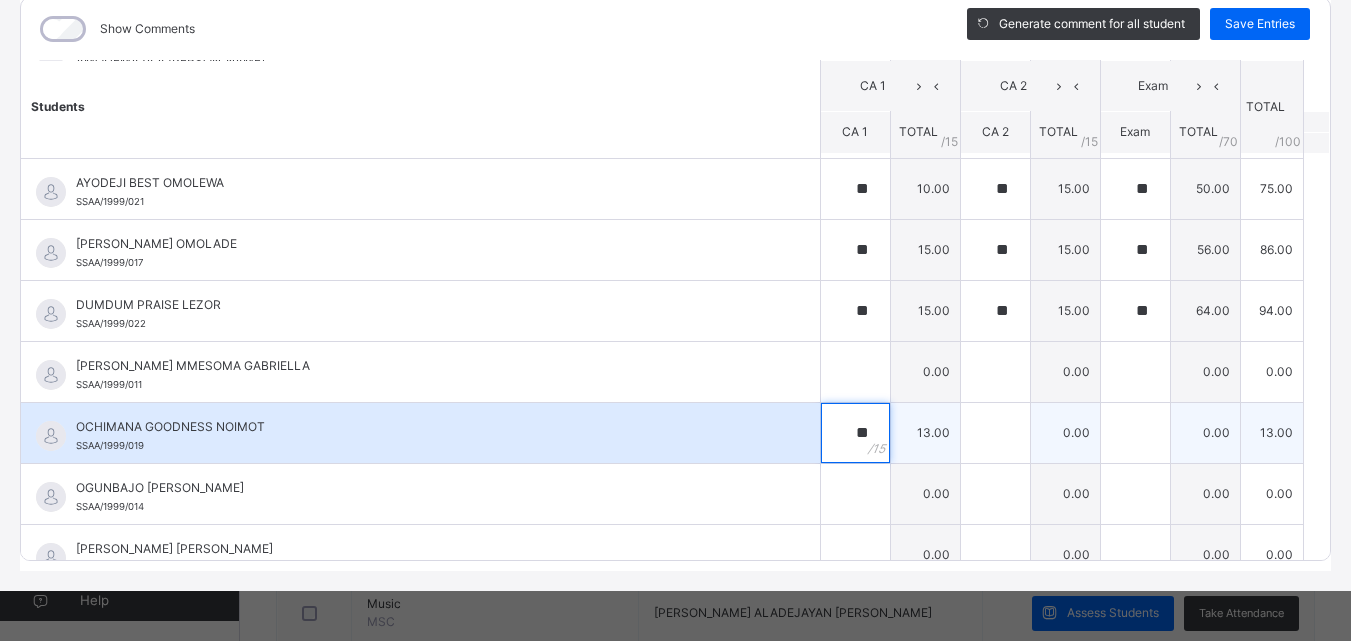 type on "**" 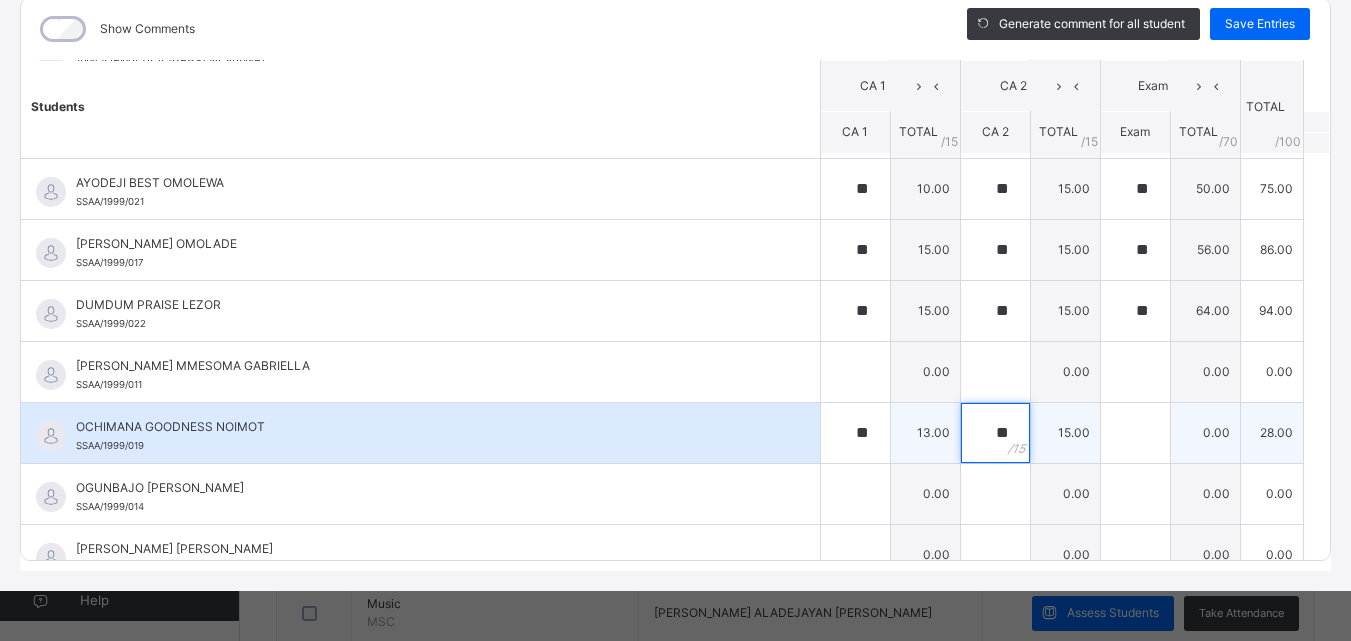 type on "**" 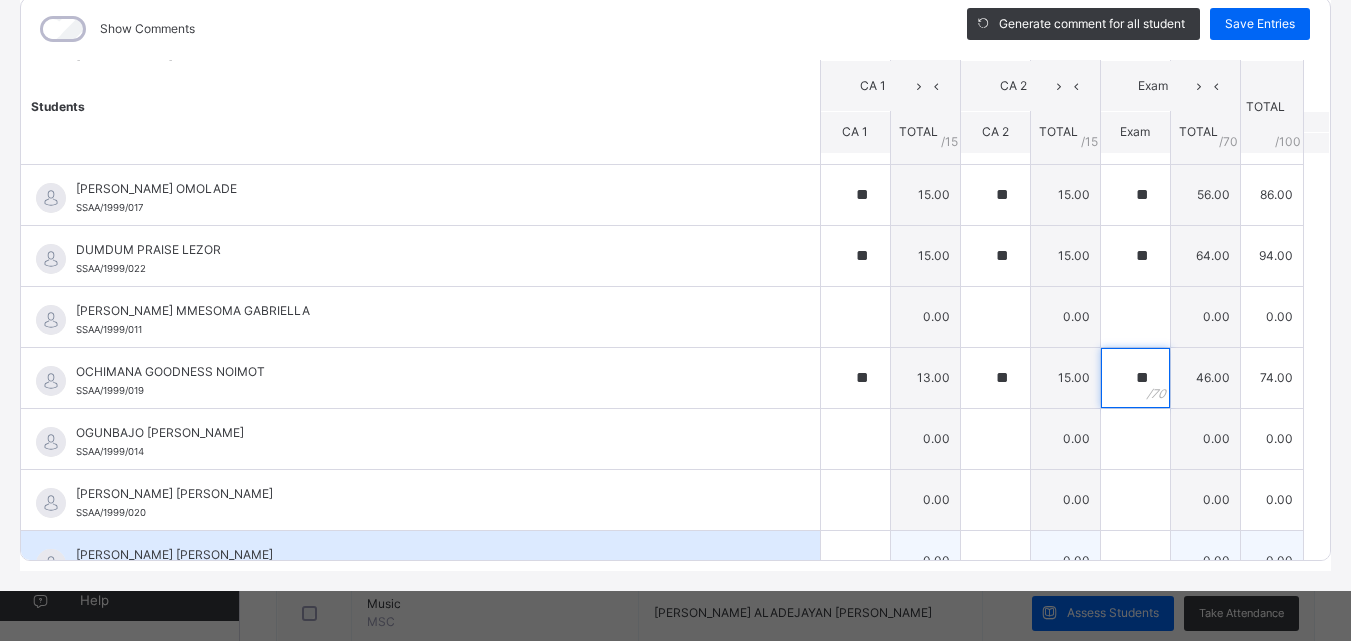 scroll, scrollTop: 500, scrollLeft: 0, axis: vertical 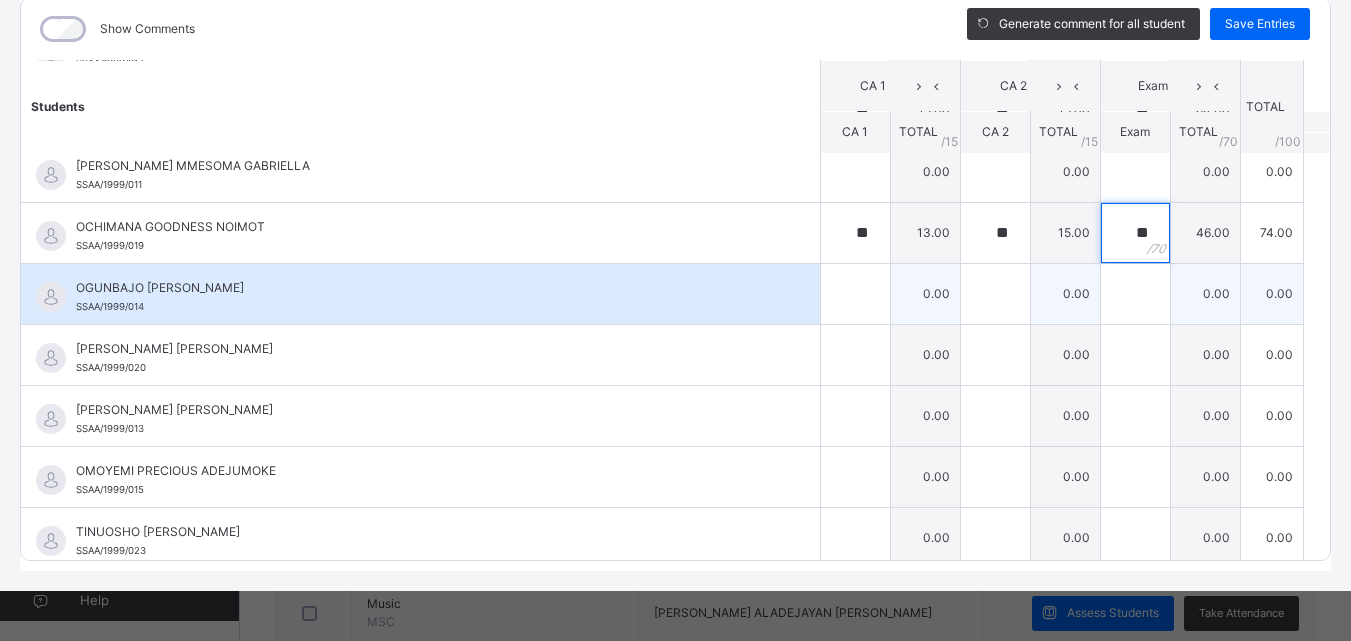 type on "**" 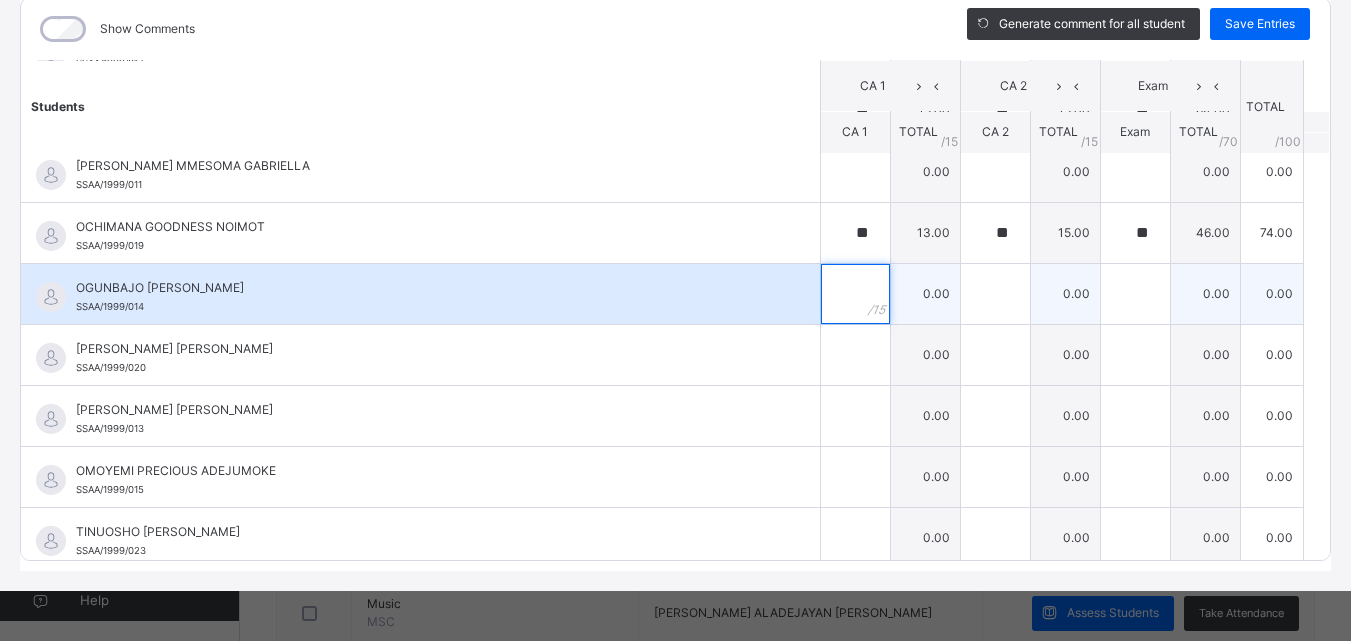 click at bounding box center [855, 294] 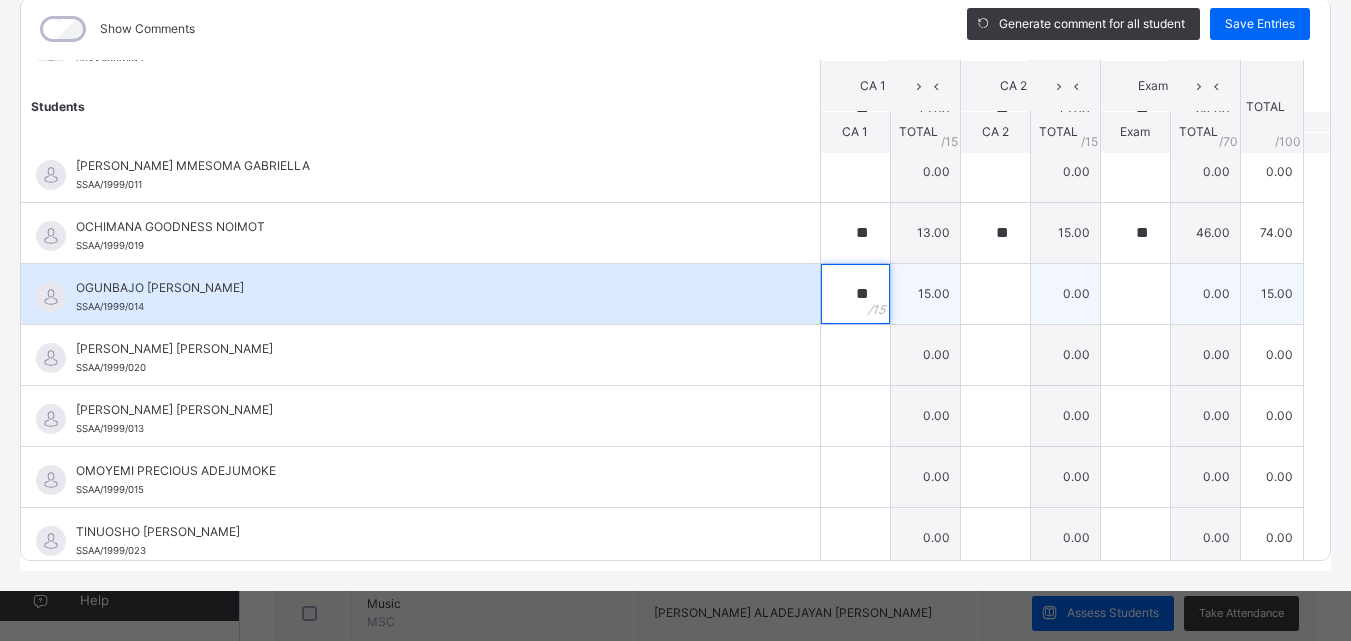 type on "**" 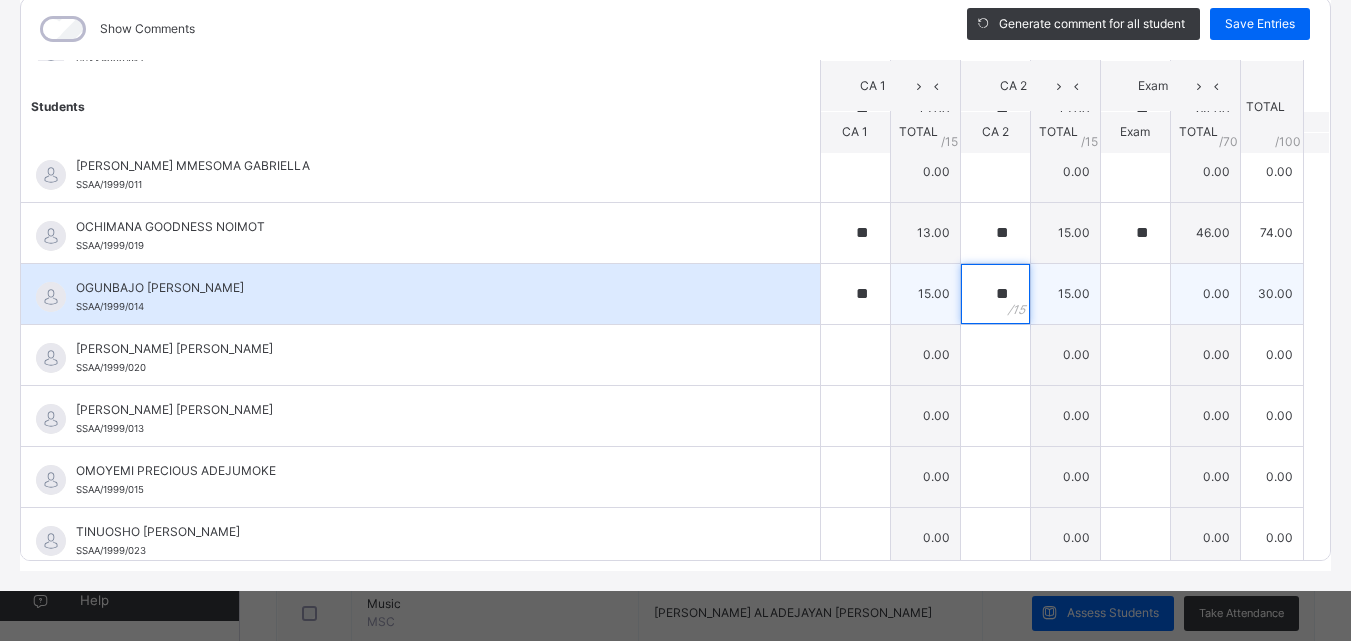 type on "**" 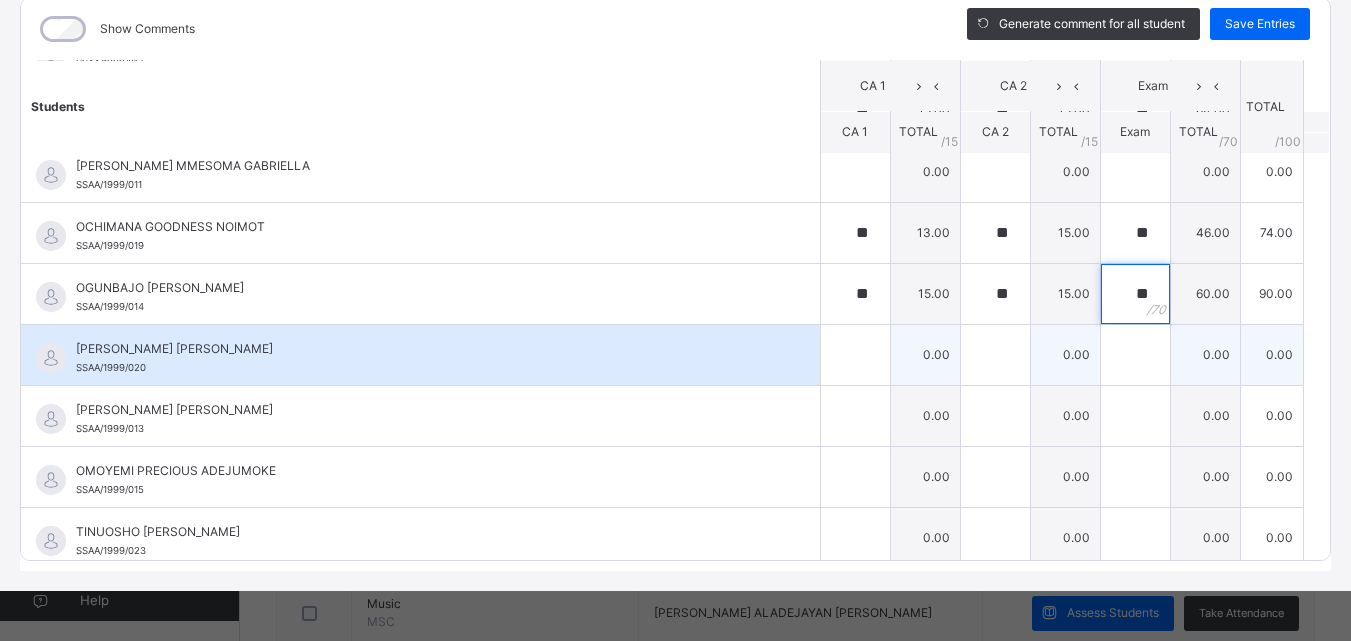 type on "**" 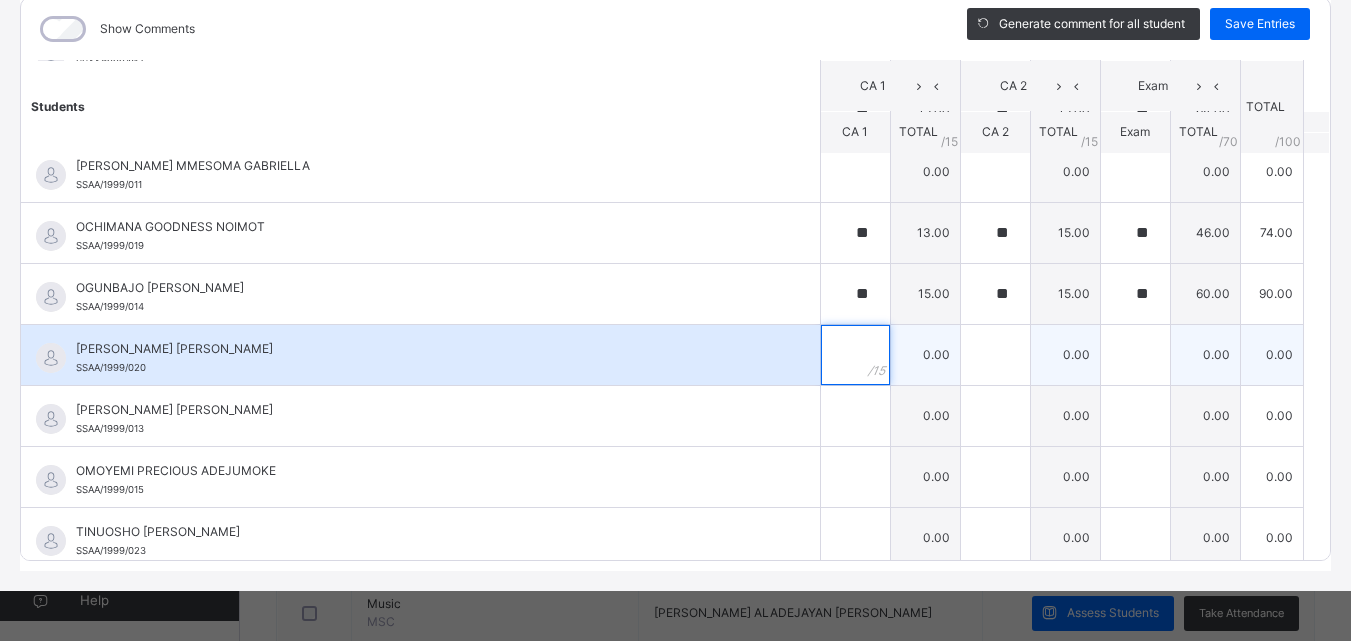 click at bounding box center [855, 355] 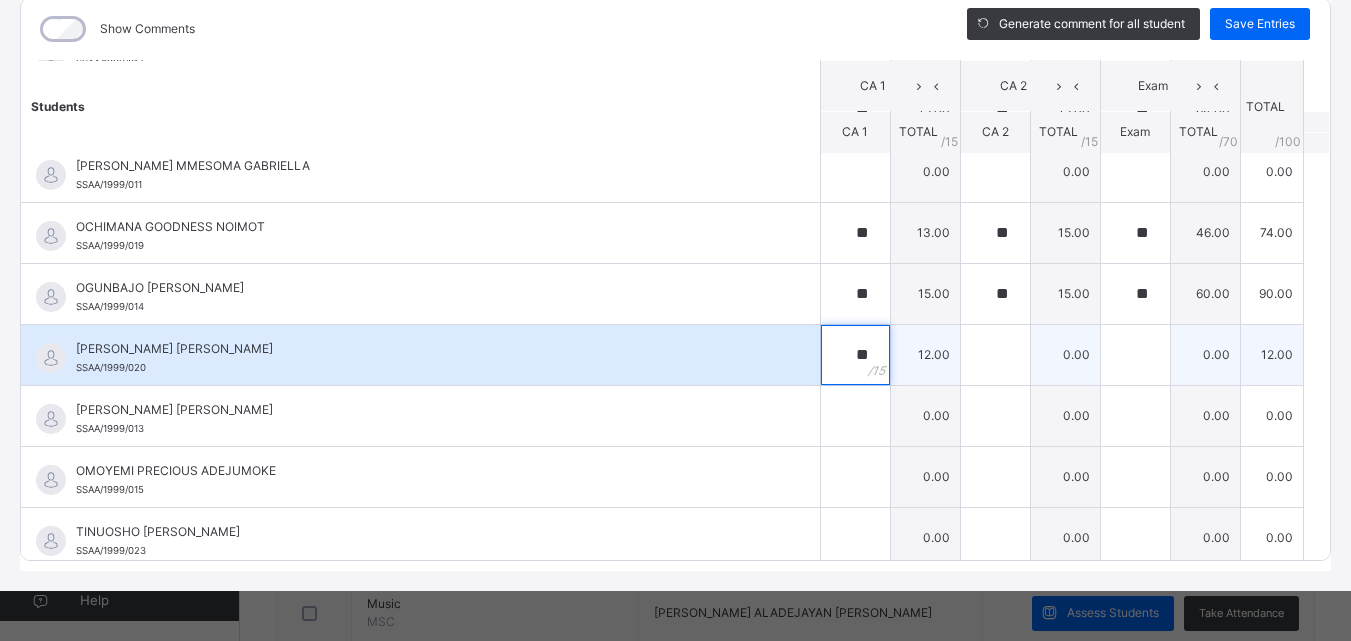 type on "**" 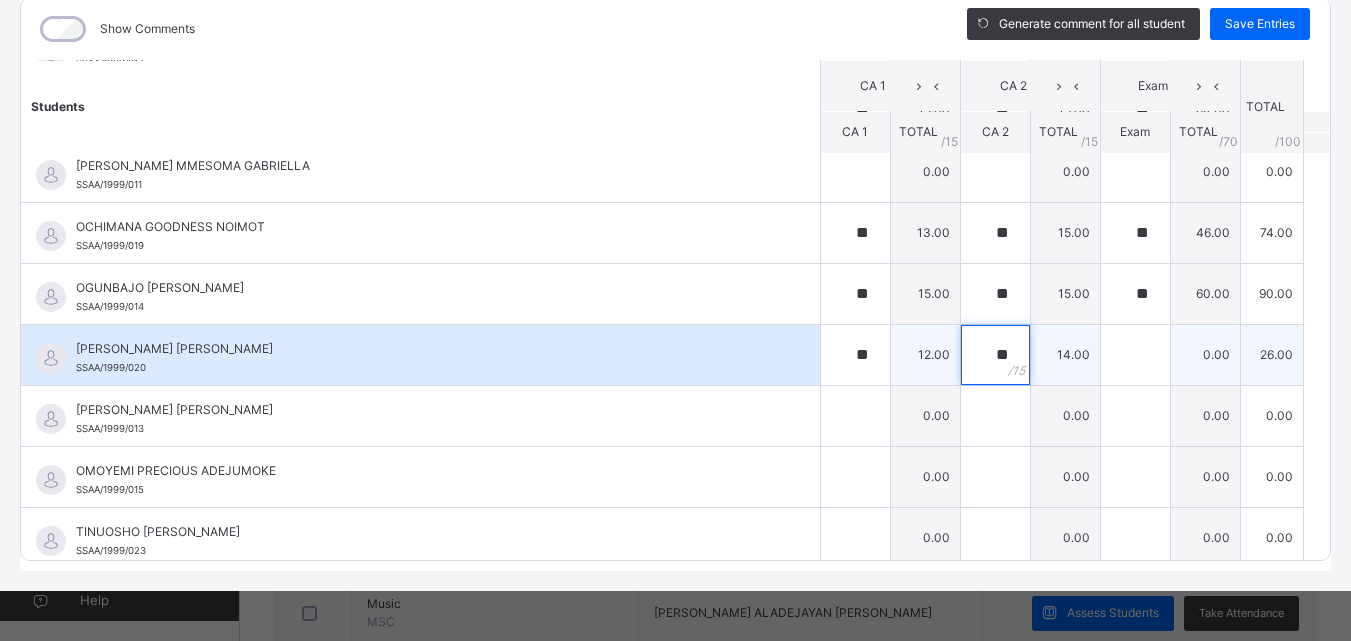 type on "**" 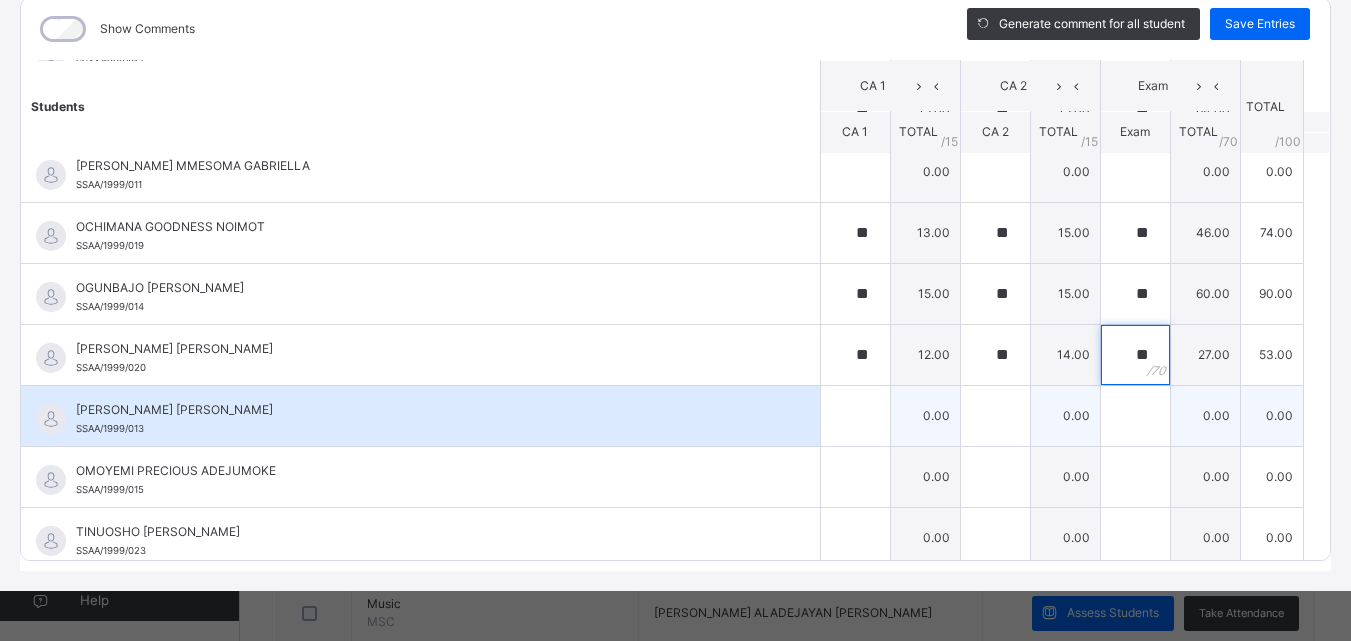 type on "**" 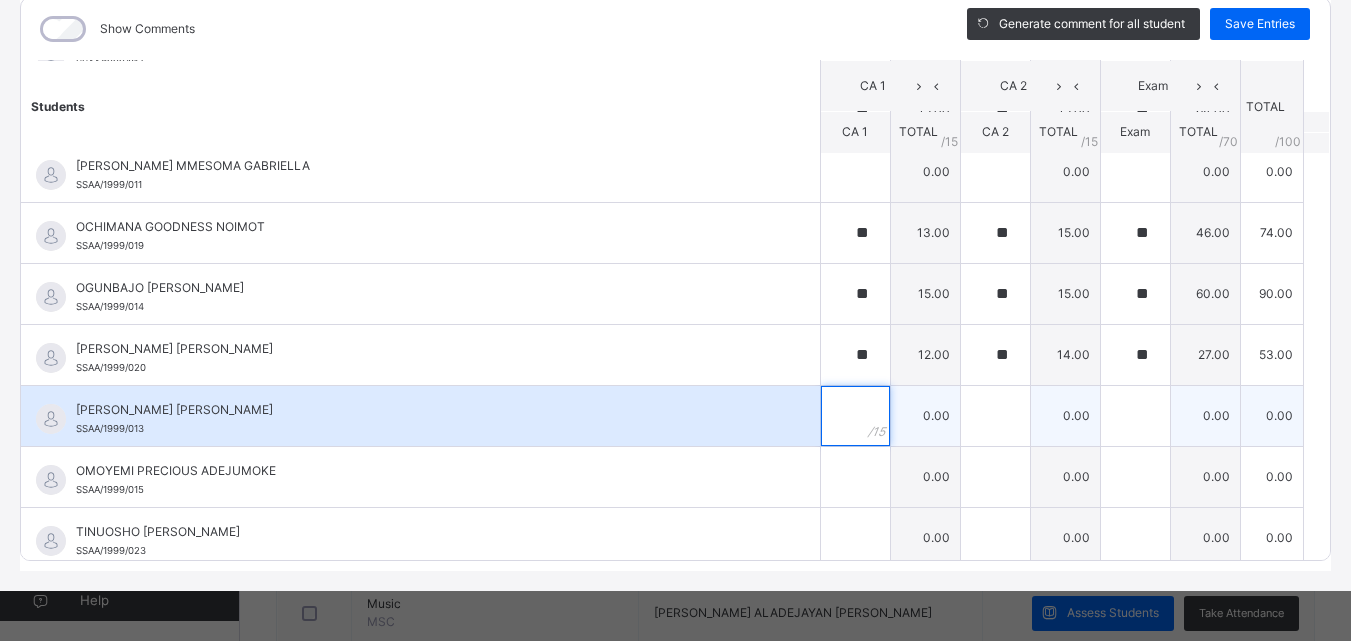 click at bounding box center (855, 416) 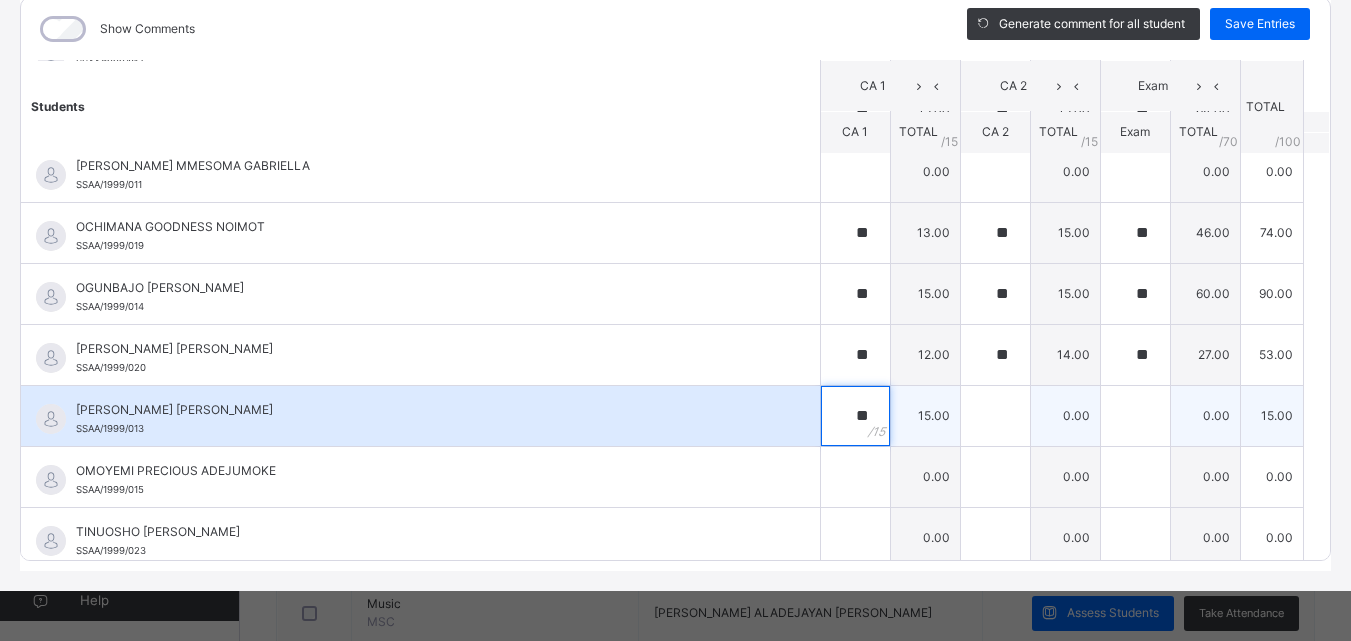 type on "**" 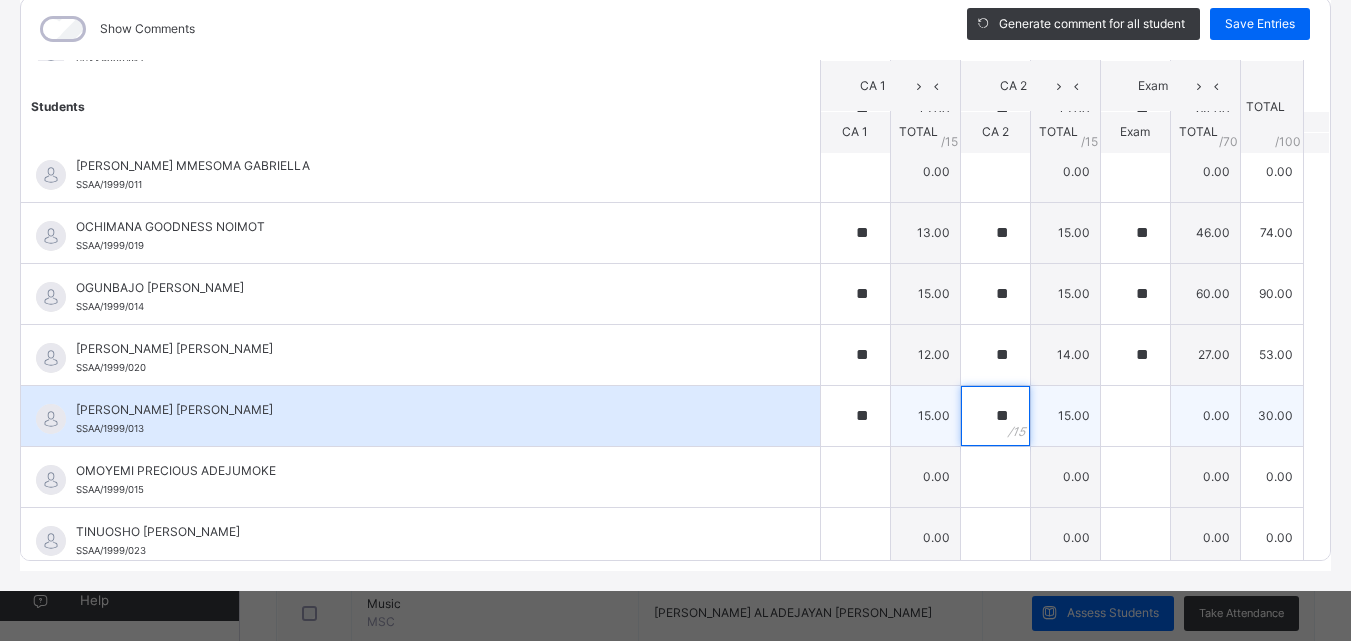 type on "**" 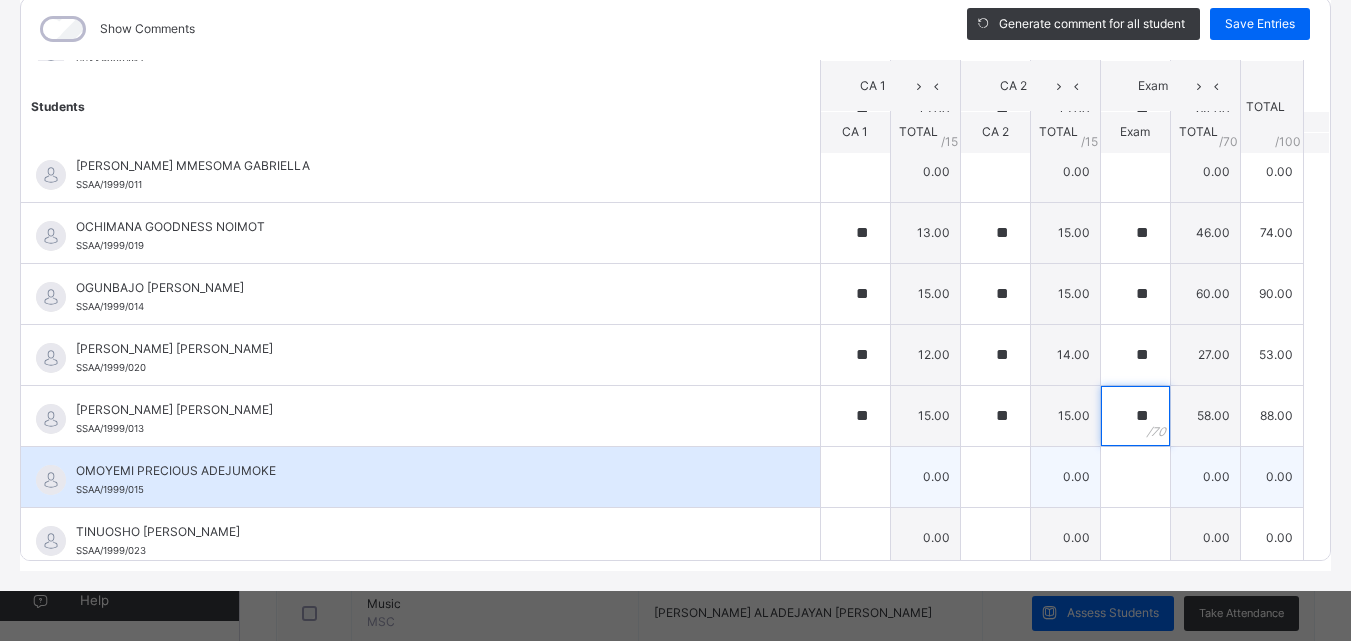 type on "**" 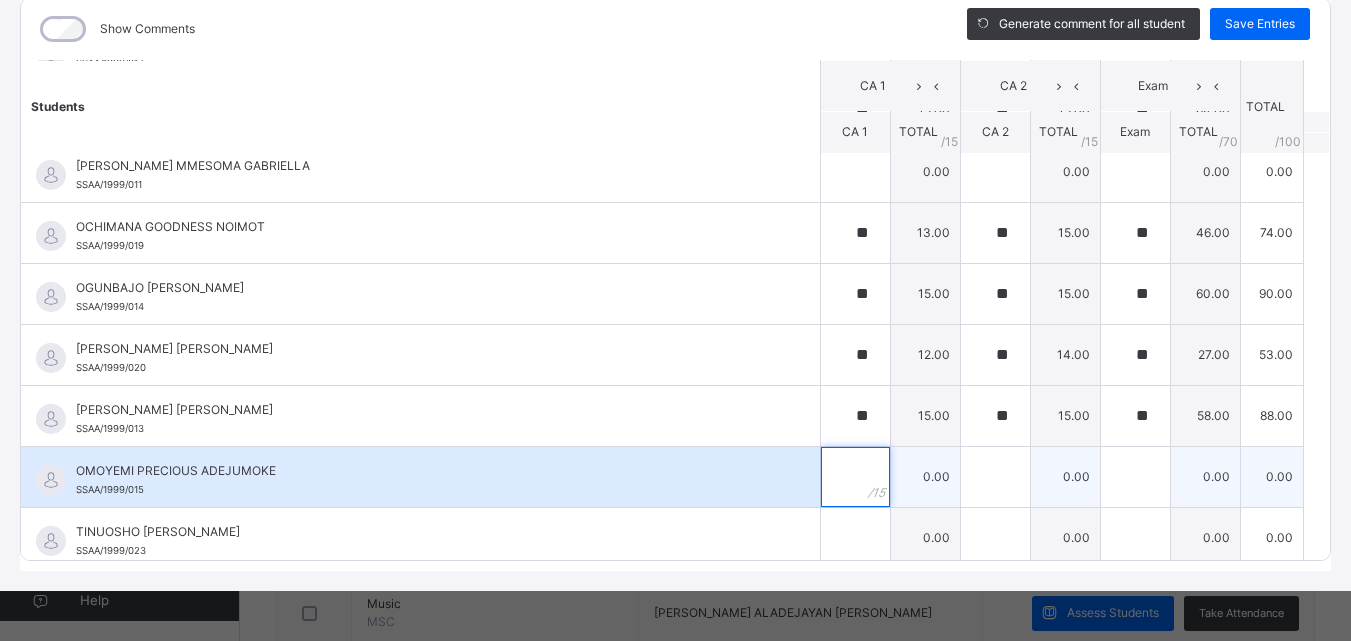 click at bounding box center (855, 477) 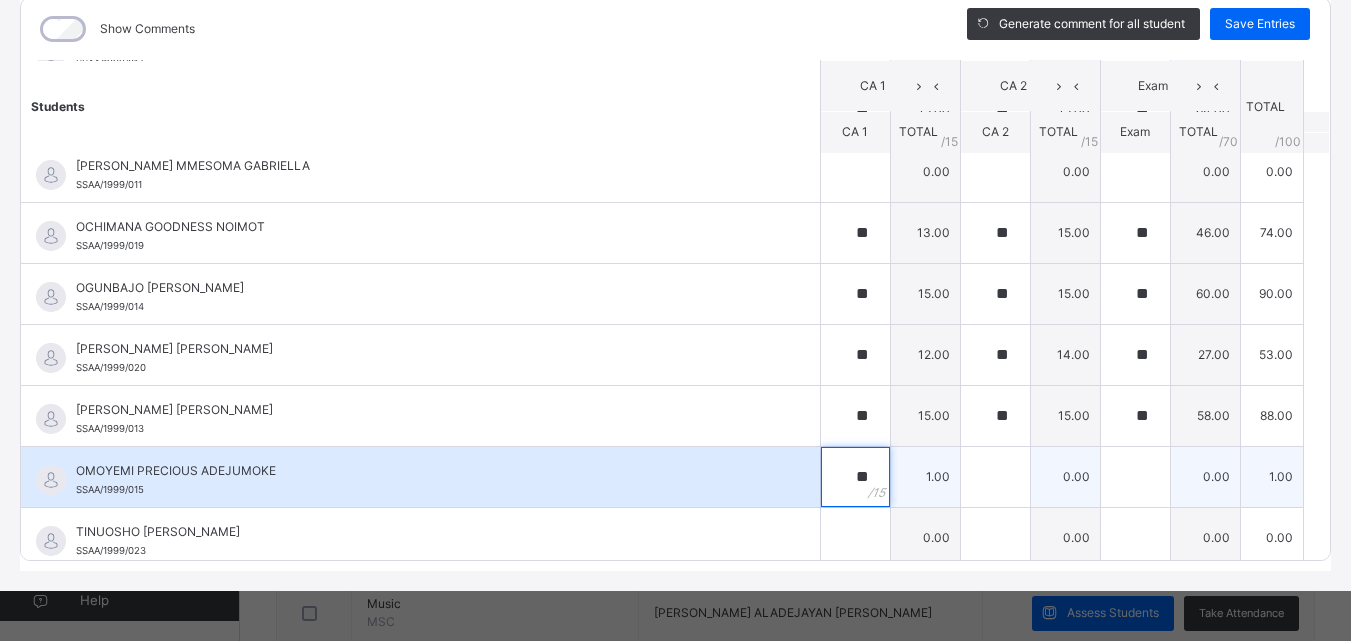 type on "**" 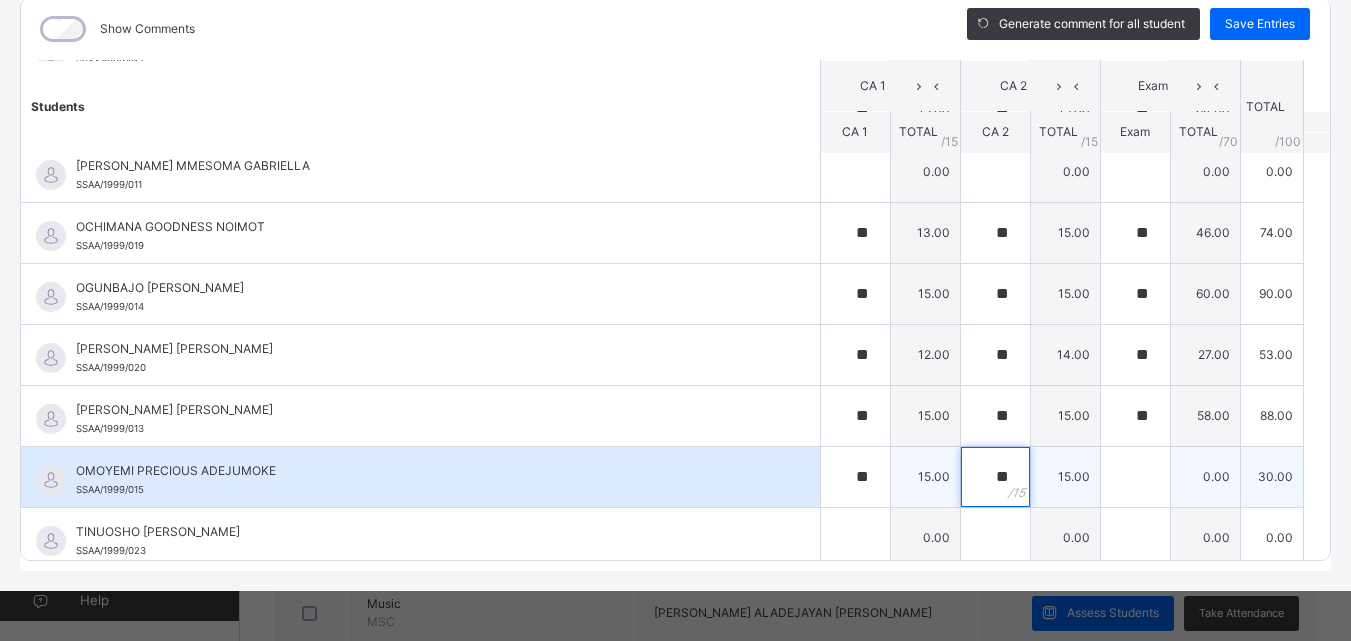 type on "**" 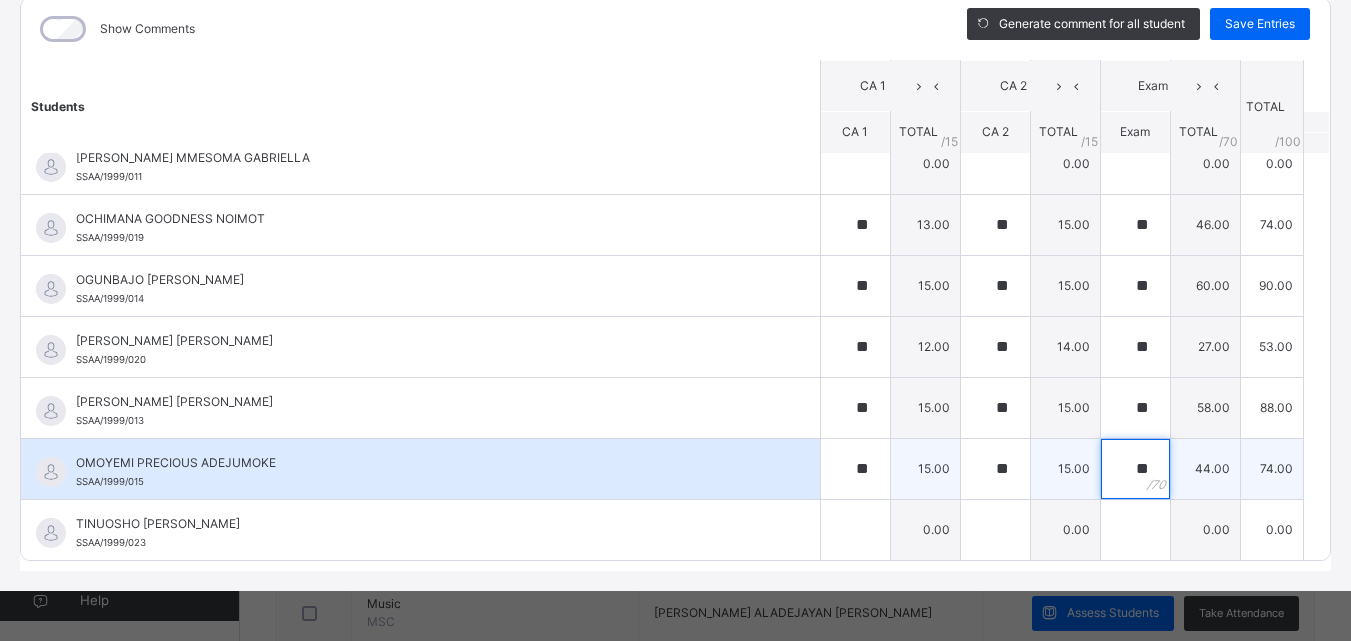 scroll, scrollTop: 509, scrollLeft: 0, axis: vertical 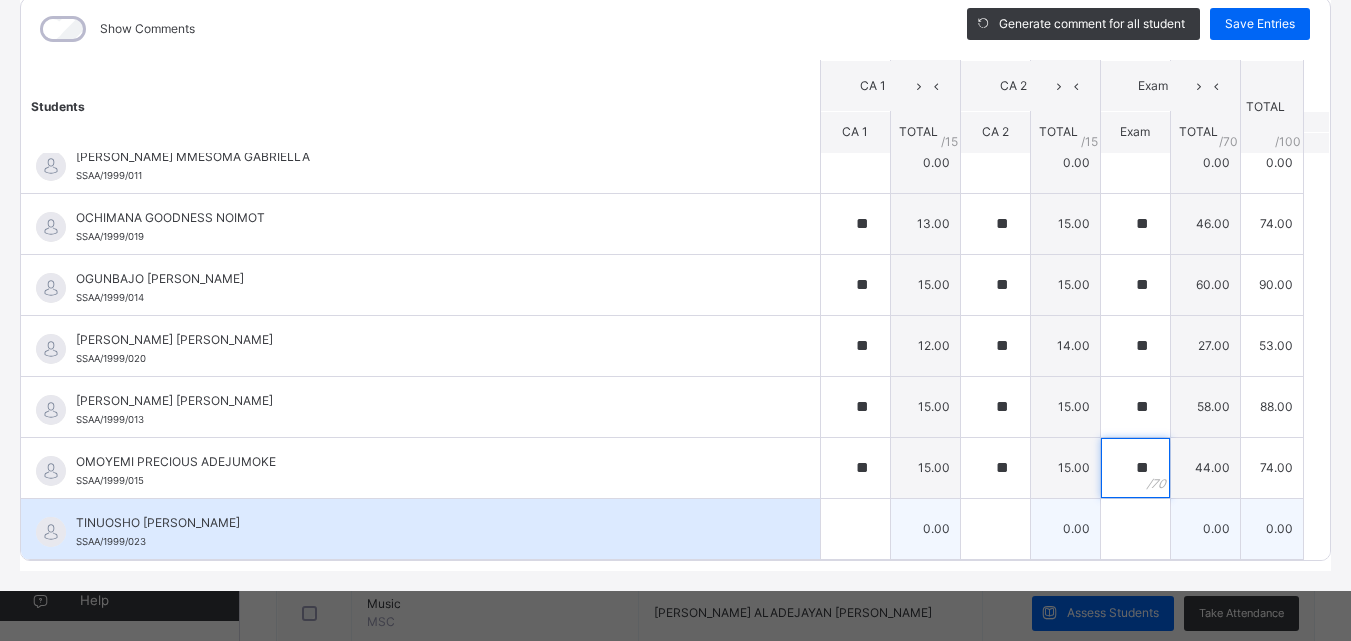 type on "**" 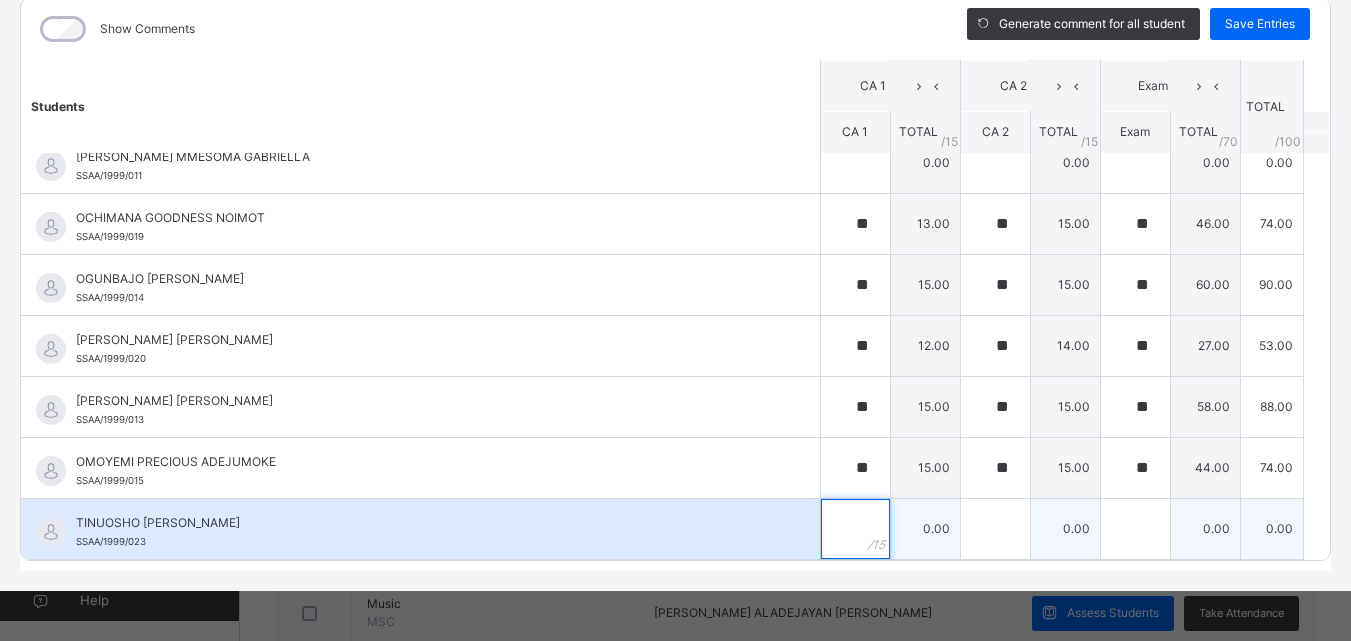 click at bounding box center [855, 529] 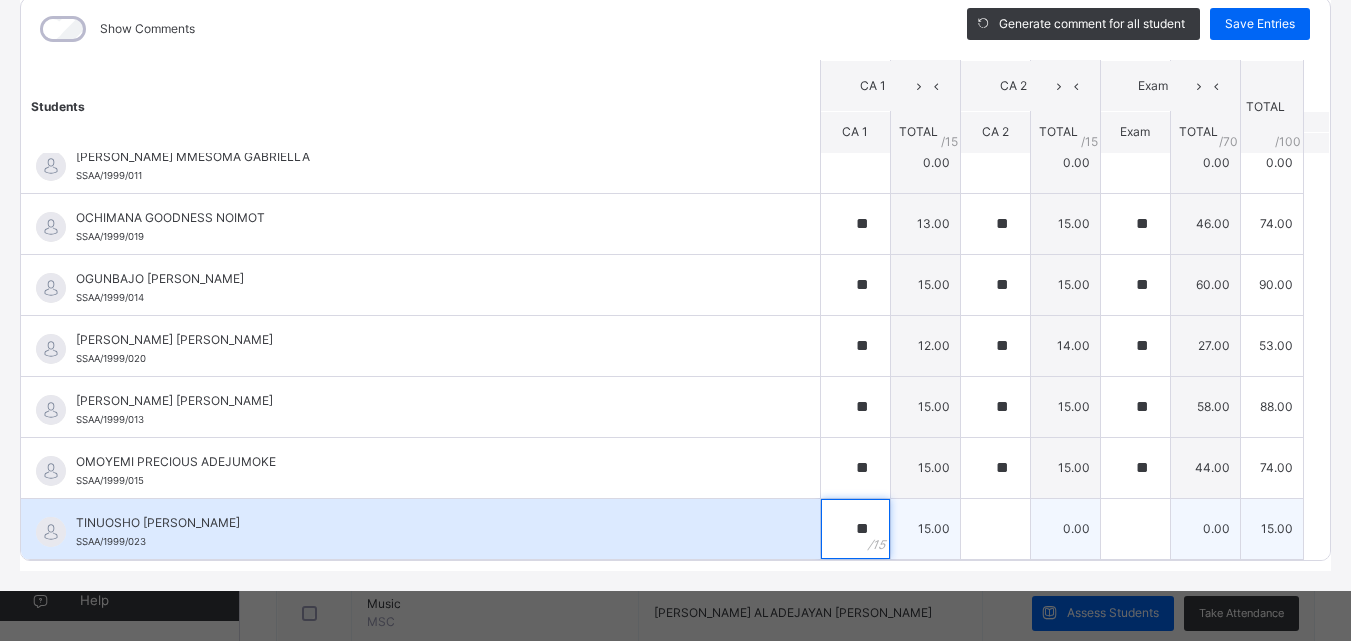 type on "**" 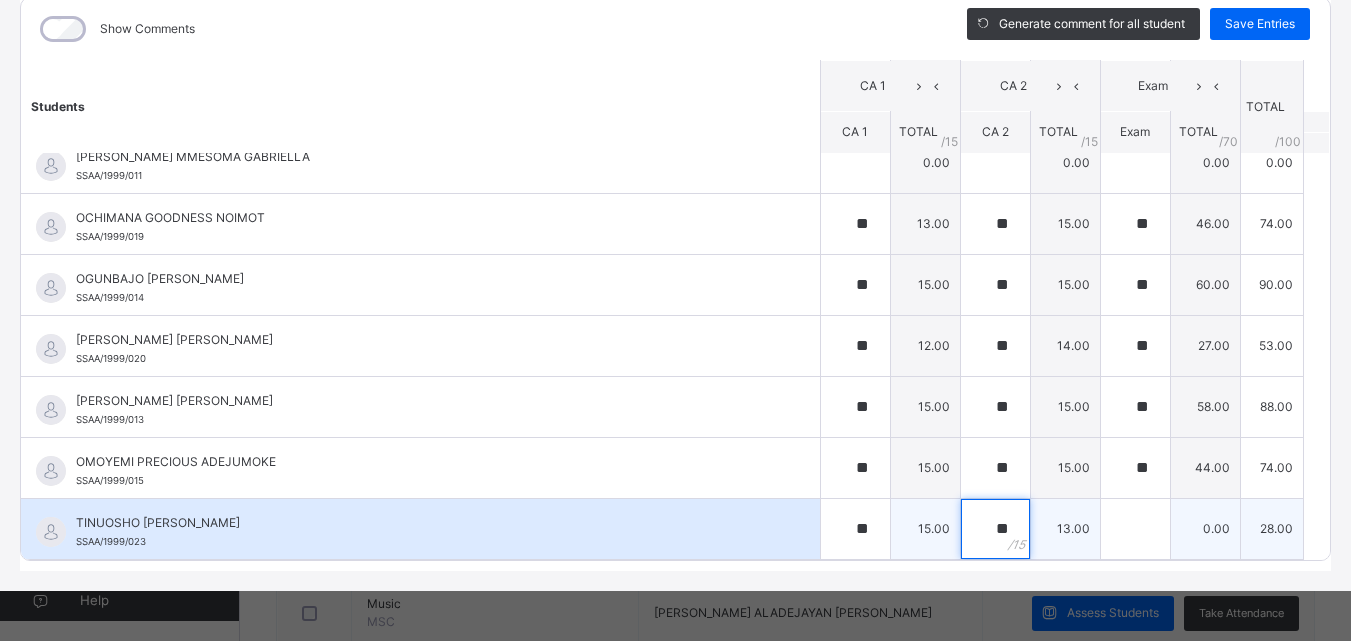 type on "**" 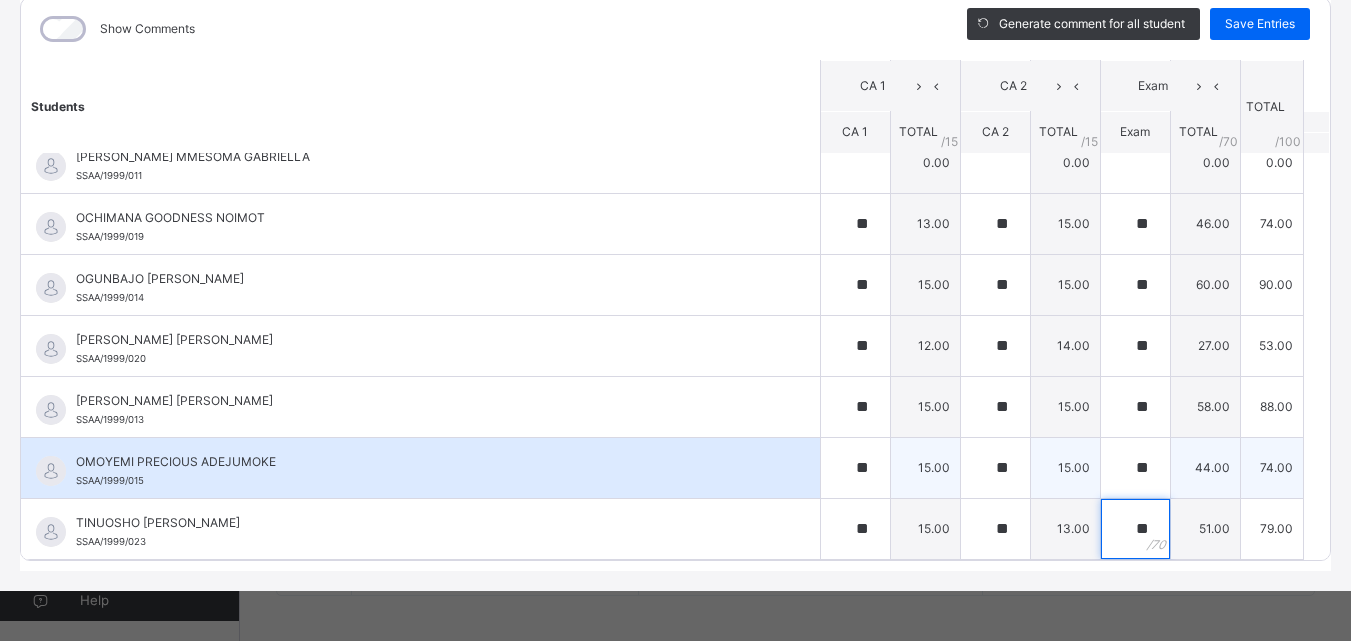 scroll, scrollTop: 1523, scrollLeft: 0, axis: vertical 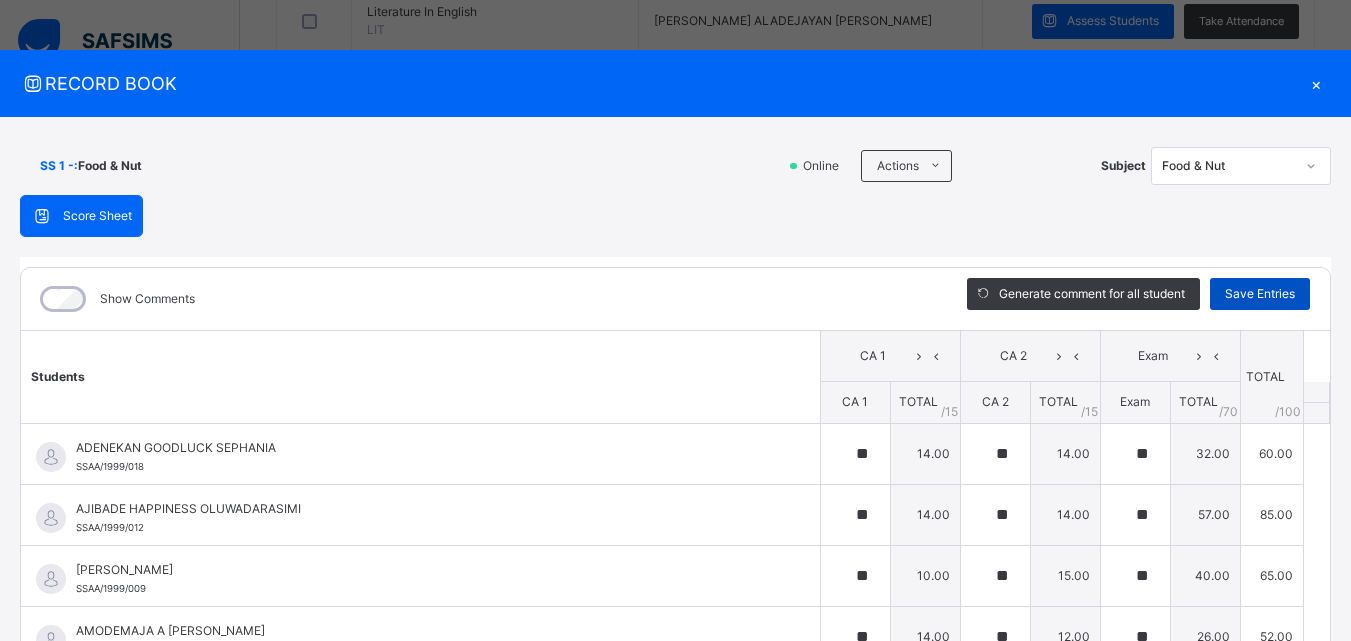 type on "**" 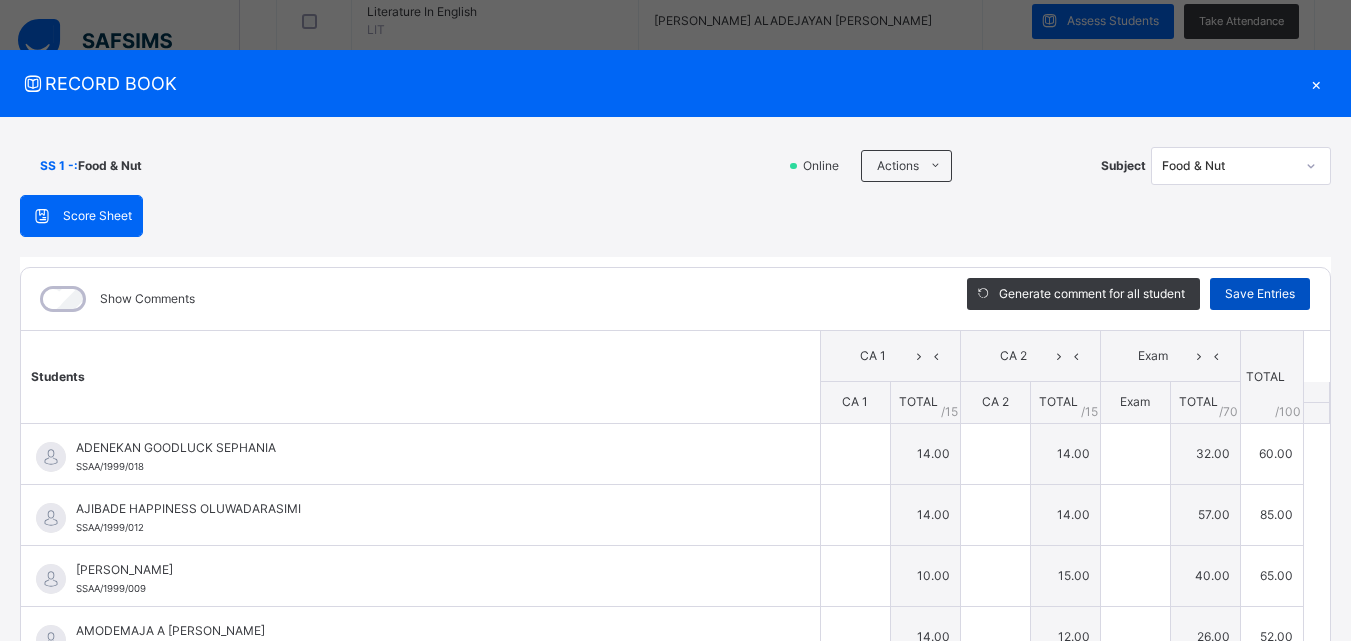 type on "**" 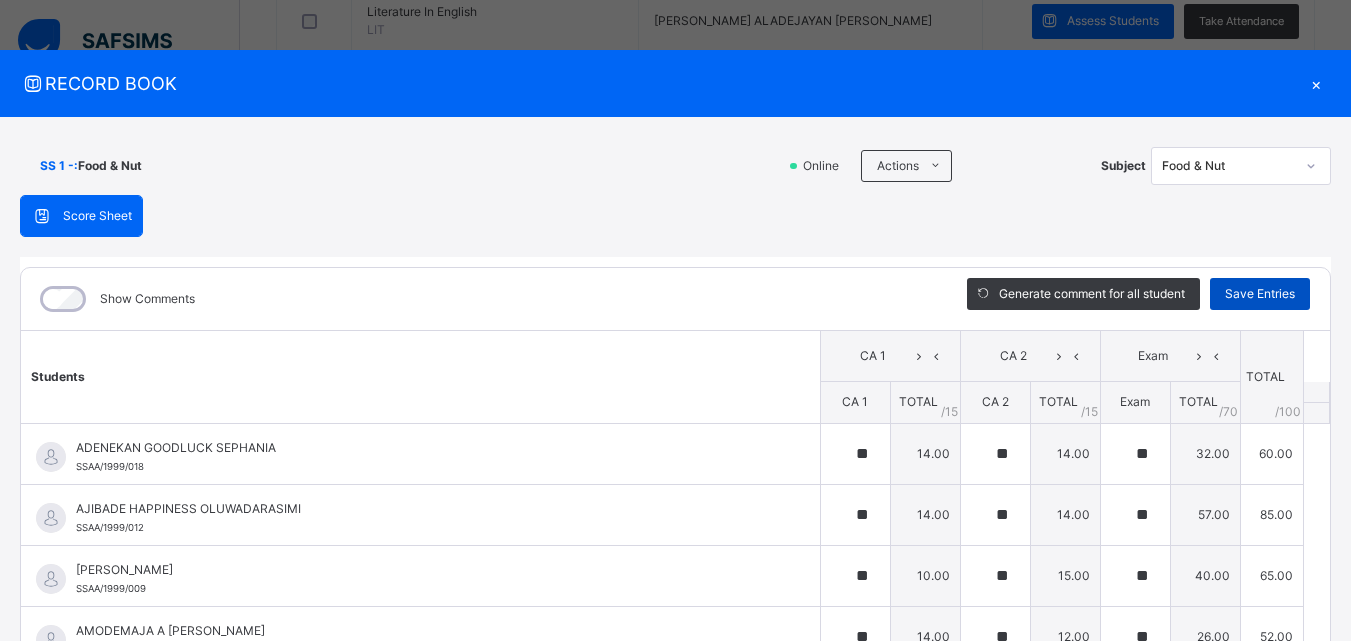 type on "**" 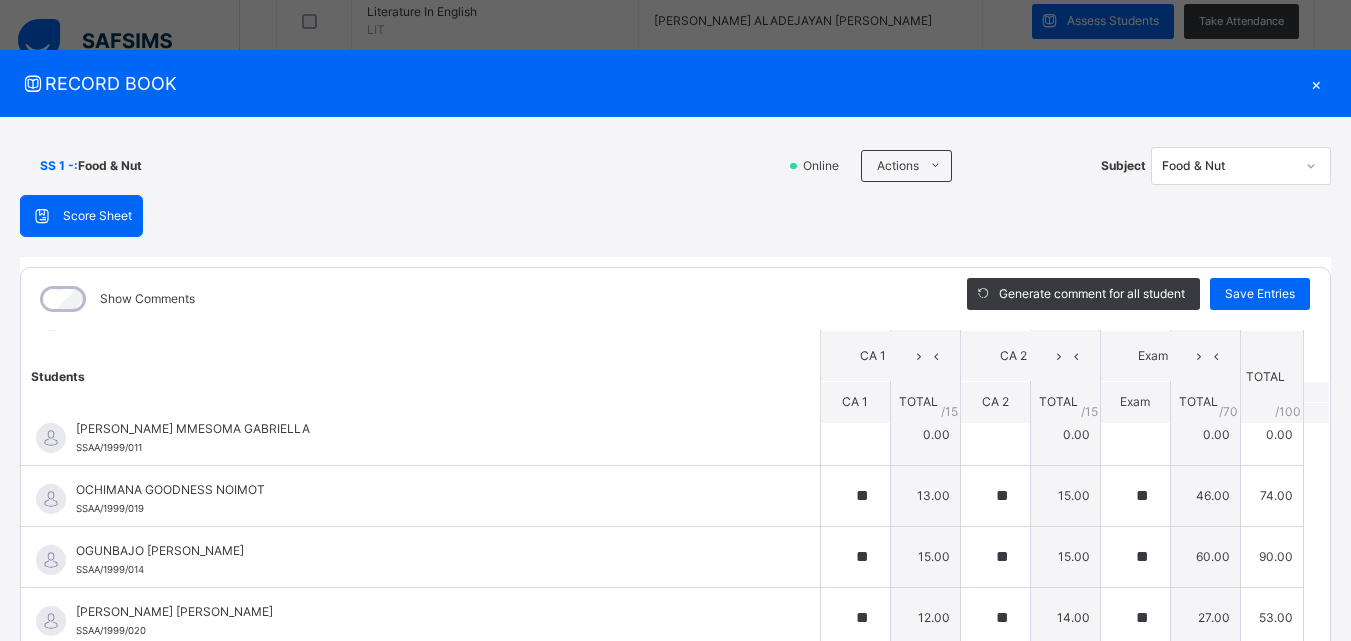 scroll, scrollTop: 509, scrollLeft: 0, axis: vertical 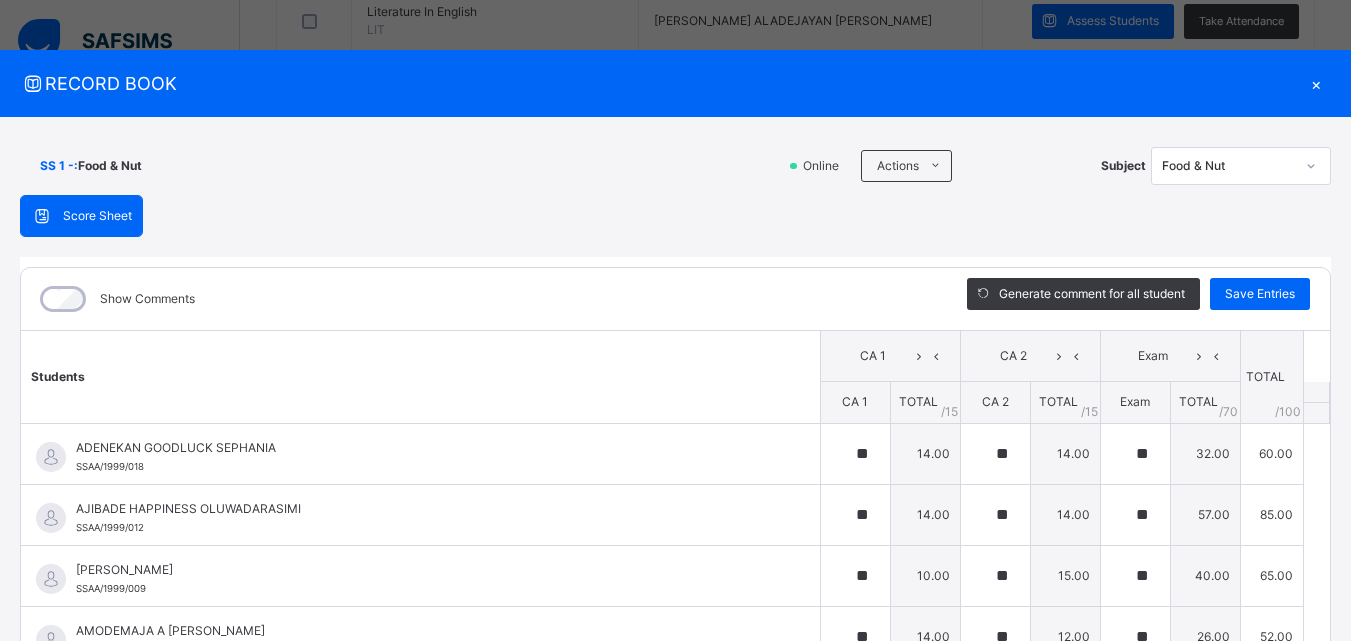 click on "×" at bounding box center (1316, 83) 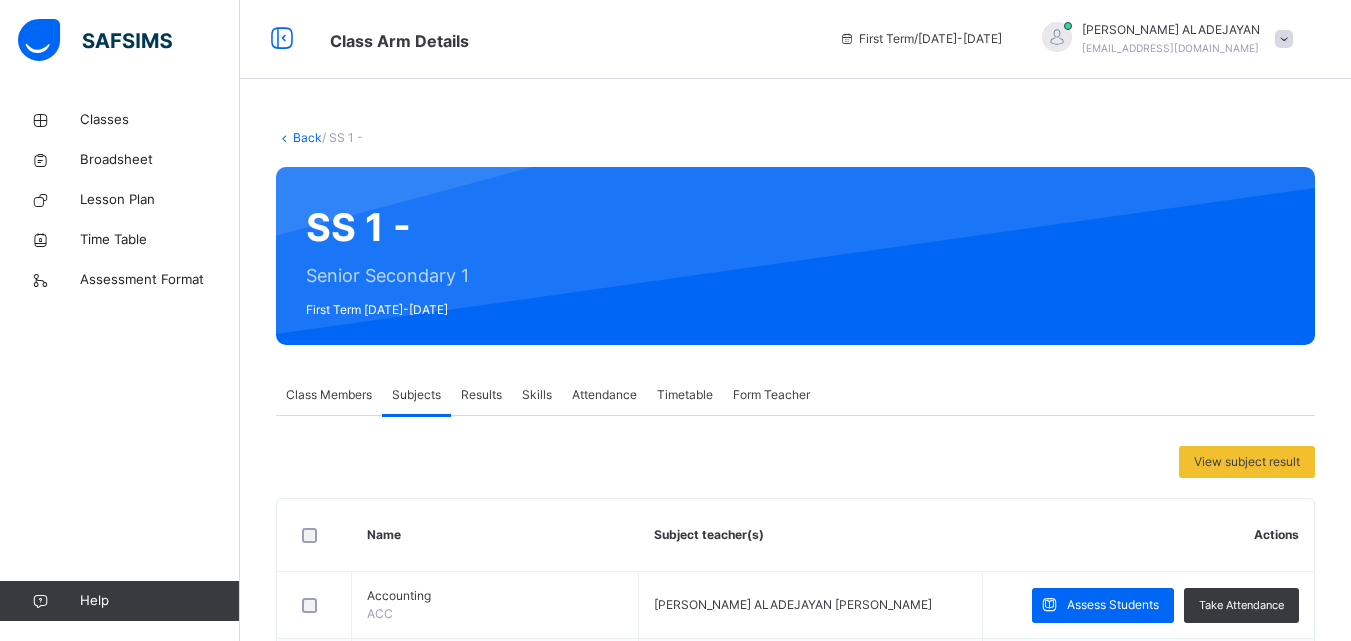 scroll, scrollTop: 0, scrollLeft: 0, axis: both 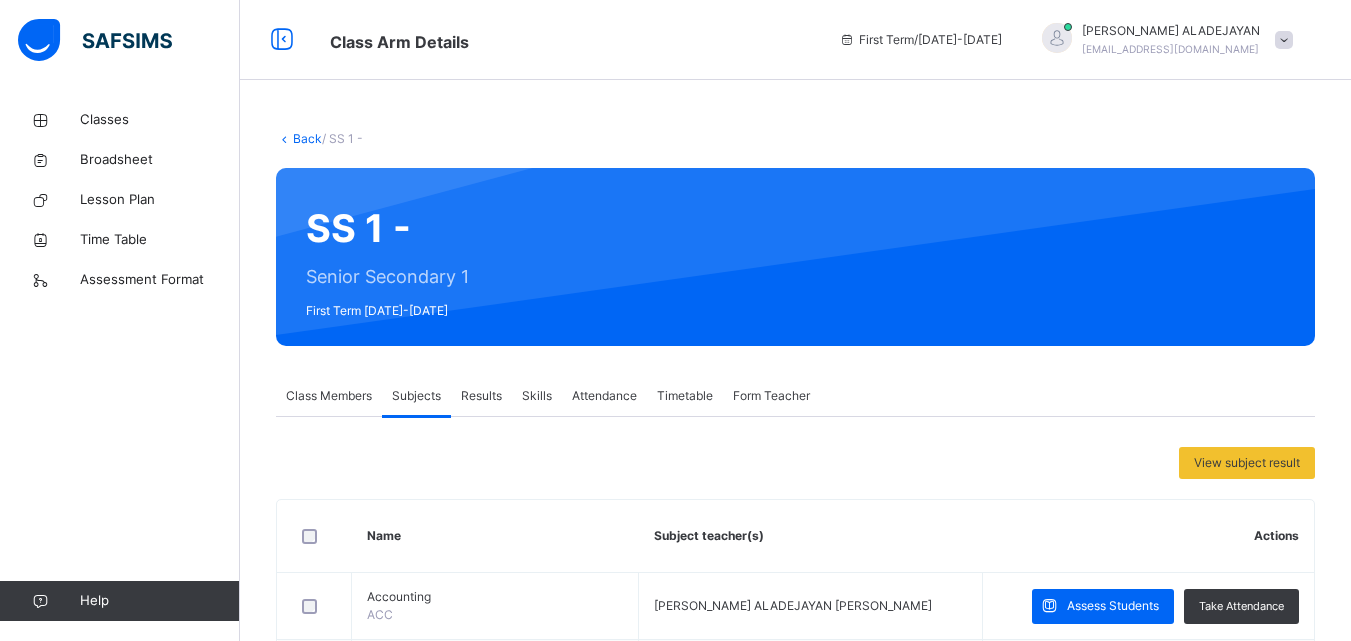 click on "Results" at bounding box center [481, 396] 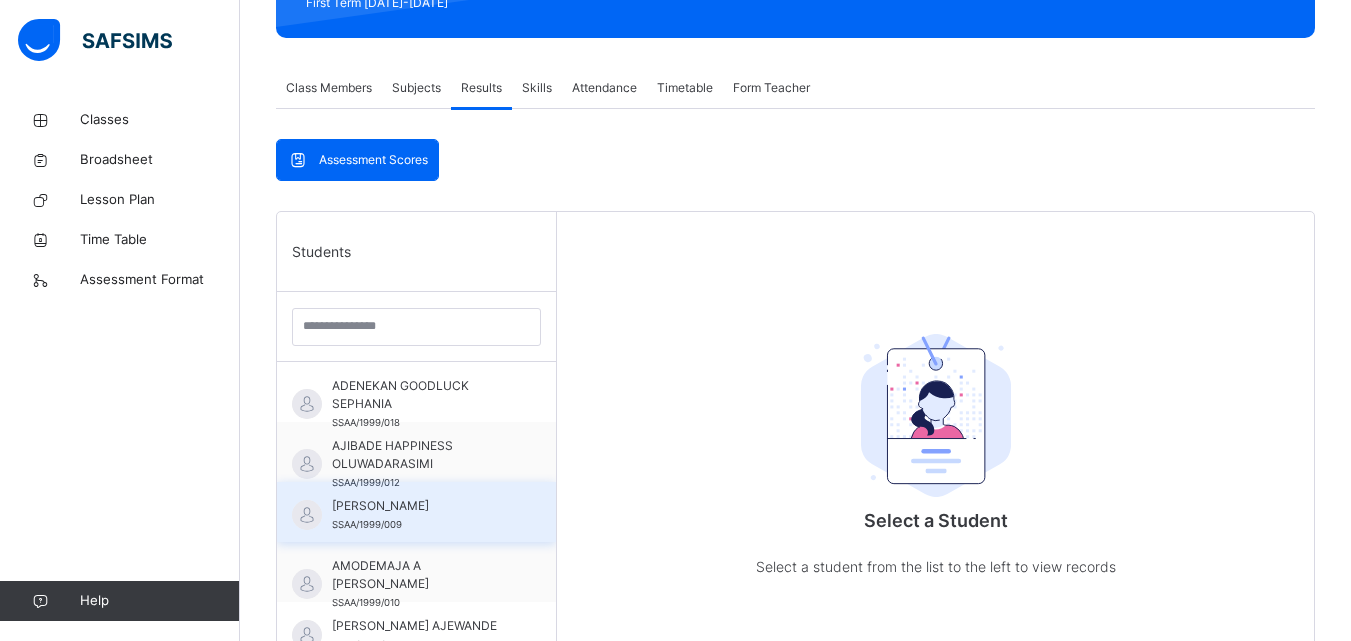 scroll, scrollTop: 400, scrollLeft: 0, axis: vertical 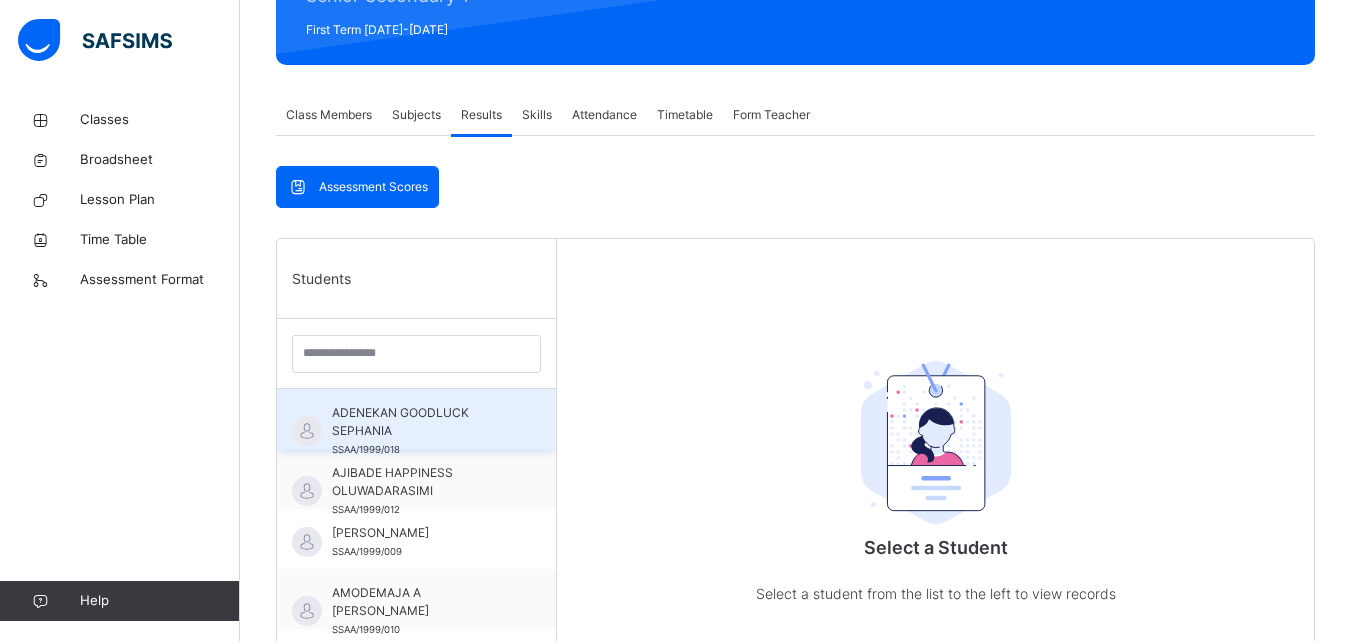 click on "ADENEKAN  GOODLUCK  SEPHANIA" at bounding box center [421, 422] 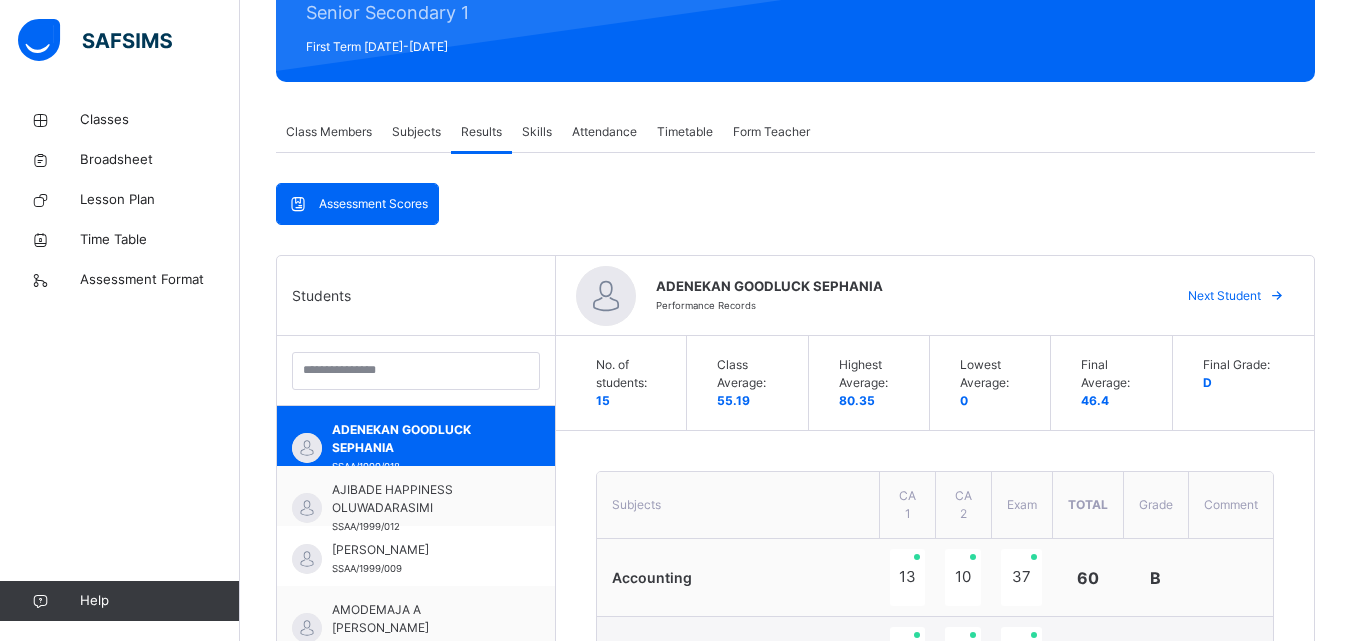 scroll, scrollTop: 0, scrollLeft: 0, axis: both 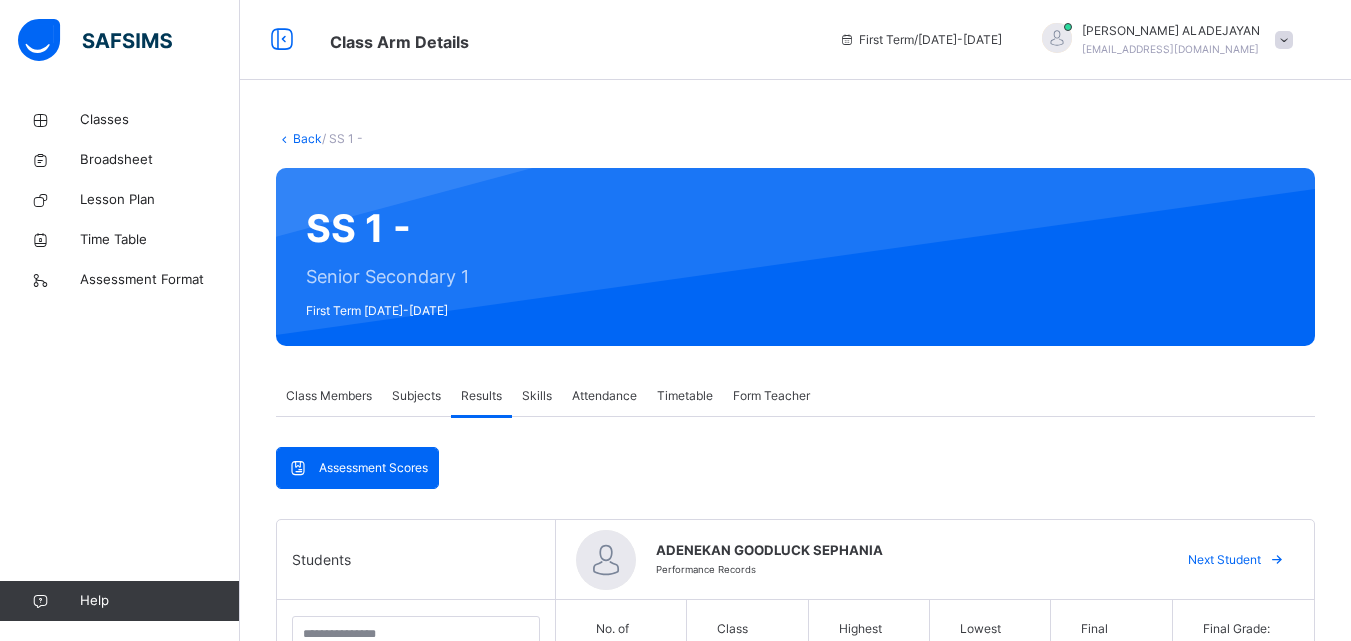 click on "Skills" at bounding box center (537, 396) 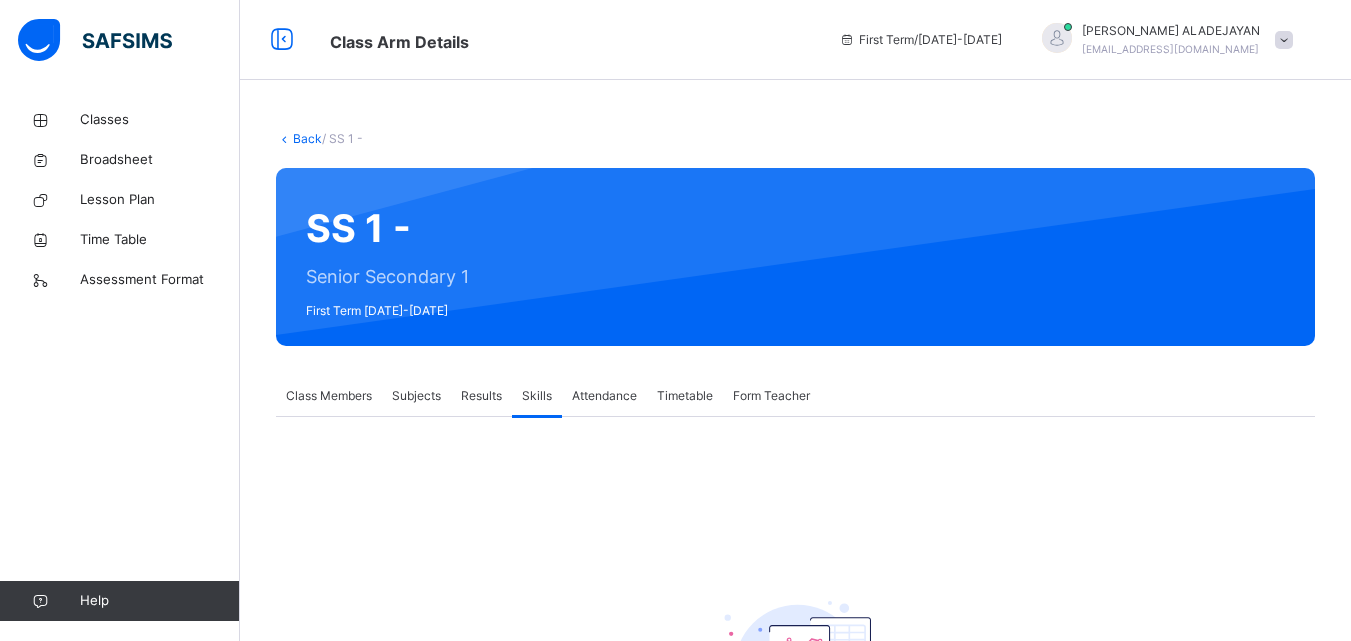 click on "Attendance" at bounding box center [604, 396] 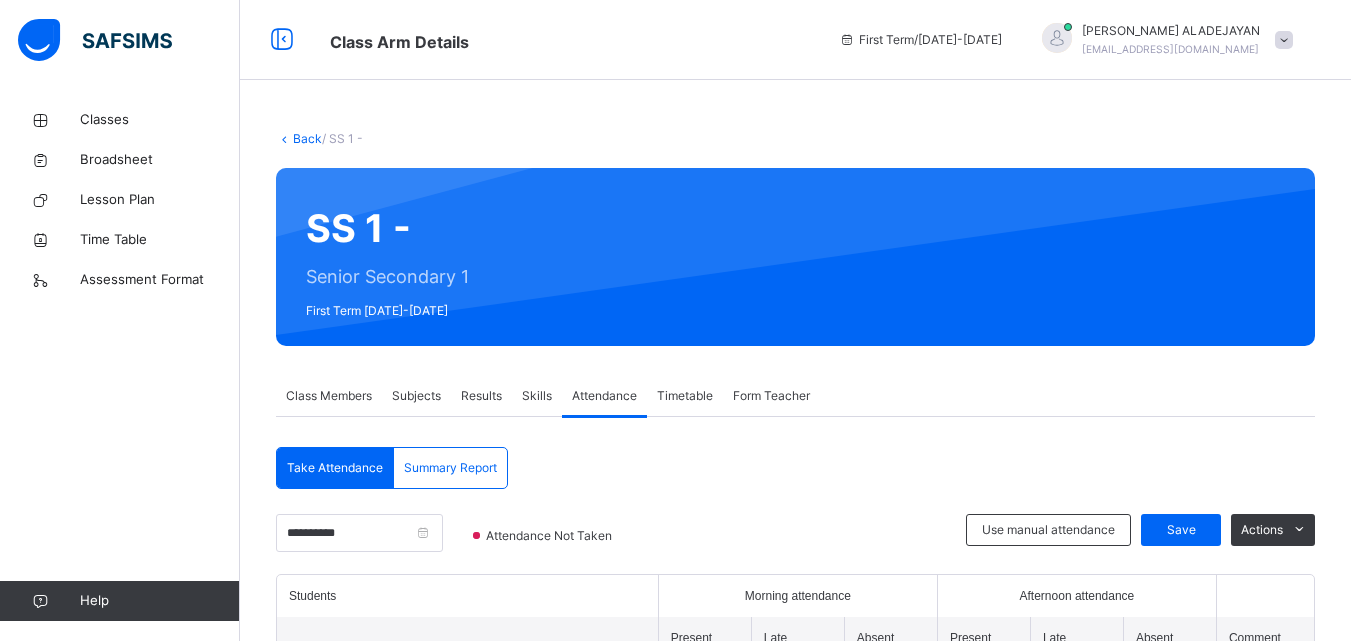 click on "Timetable" at bounding box center (685, 396) 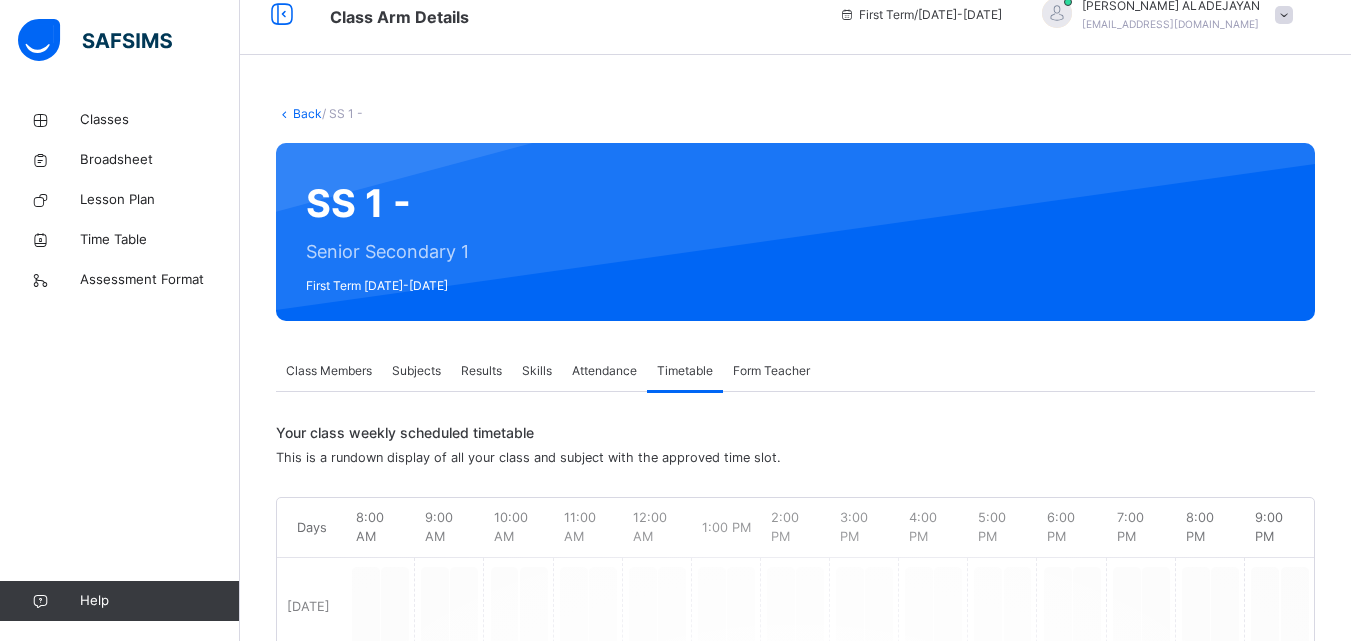 scroll, scrollTop: 0, scrollLeft: 0, axis: both 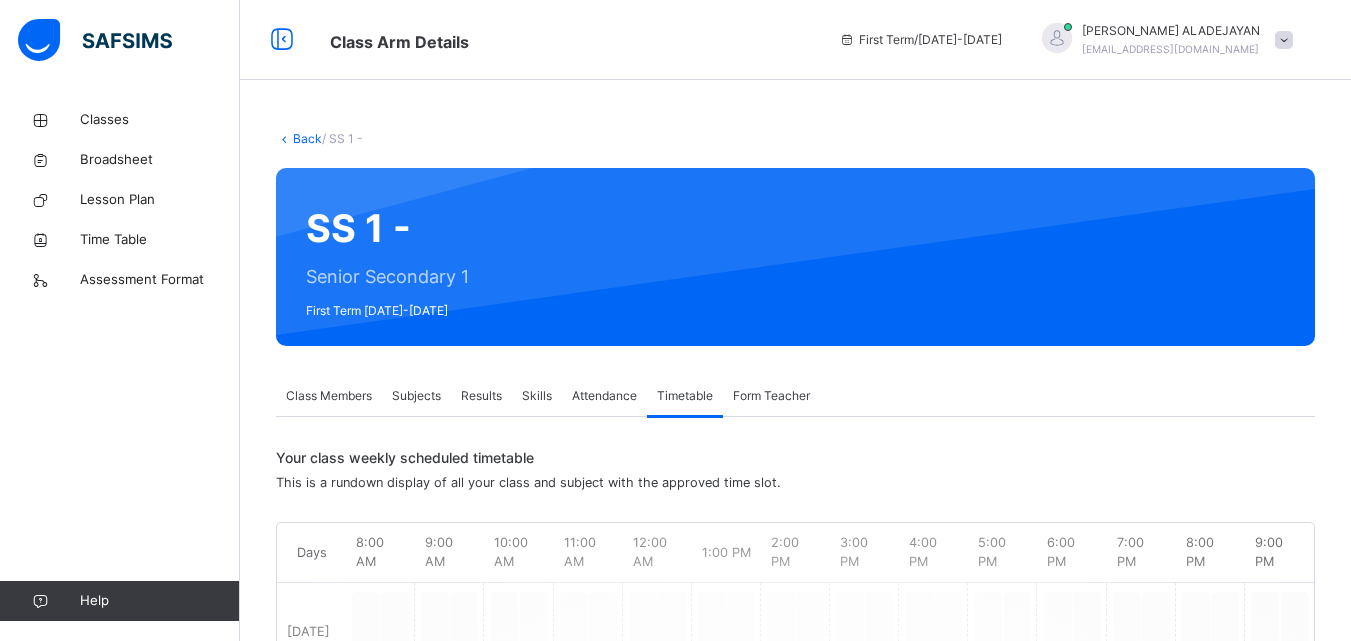 click on "Class Members" at bounding box center [329, 396] 